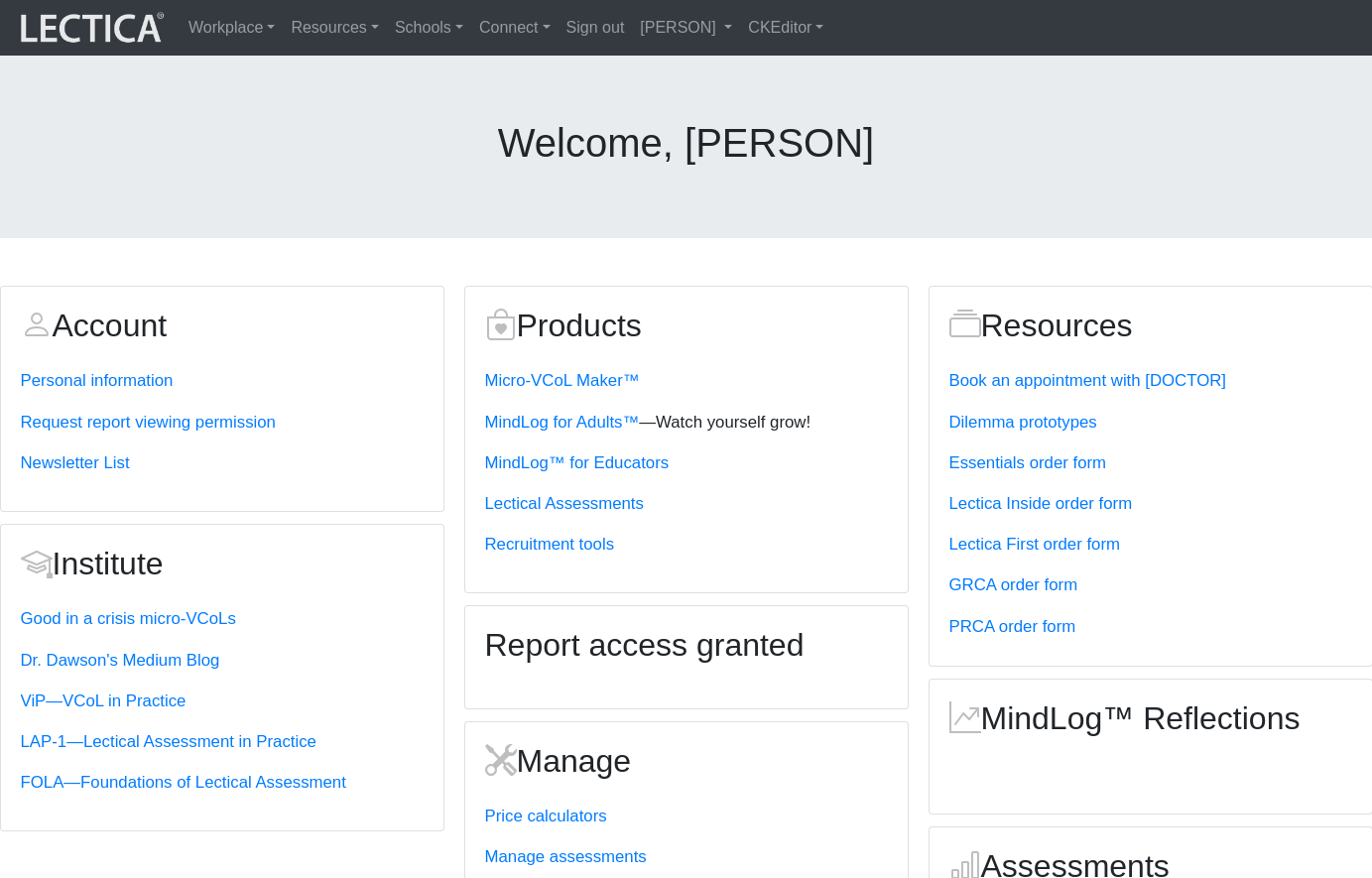 scroll, scrollTop: 0, scrollLeft: 0, axis: both 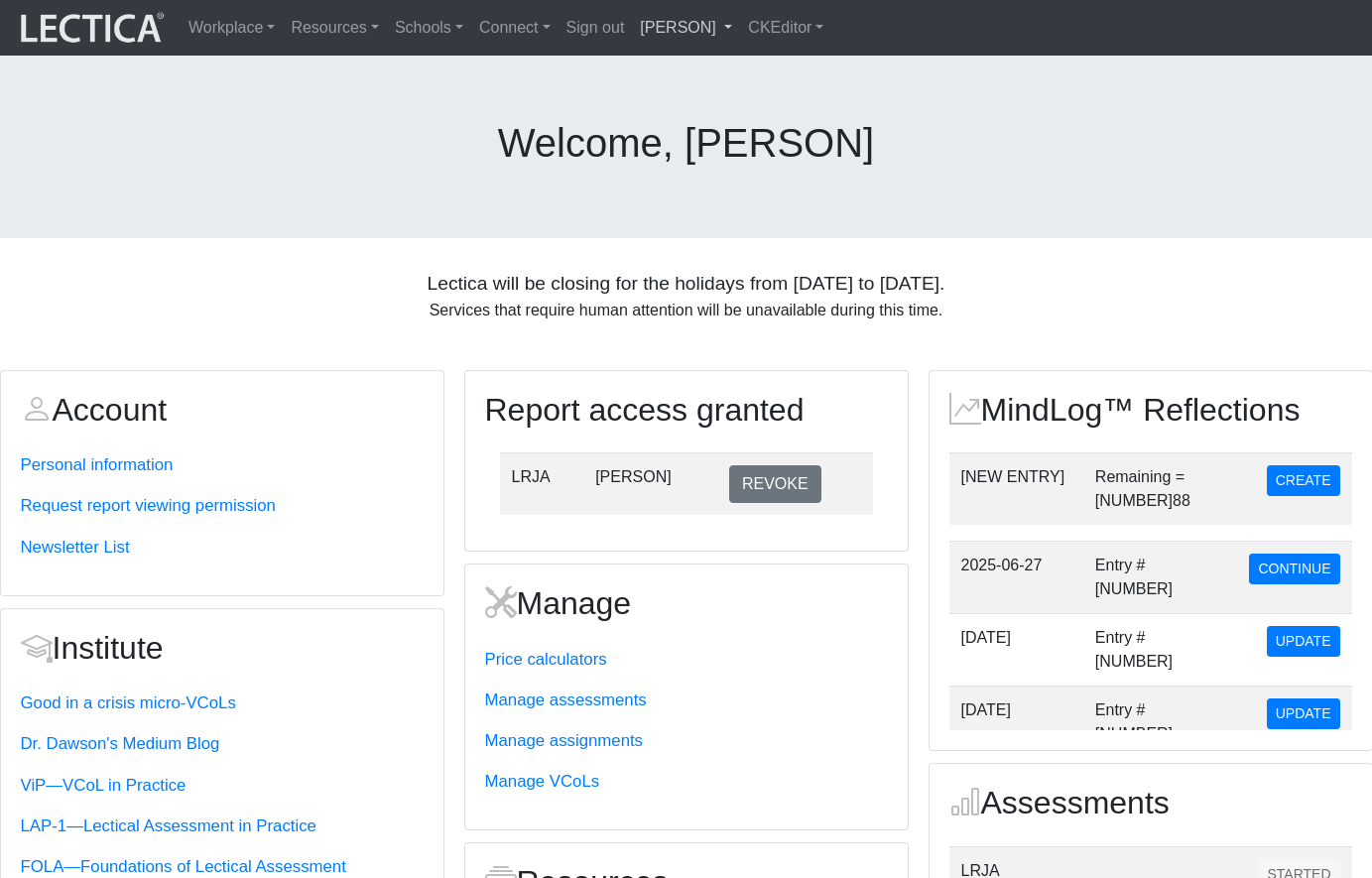 click on "[PERSON]" at bounding box center [686, 28] 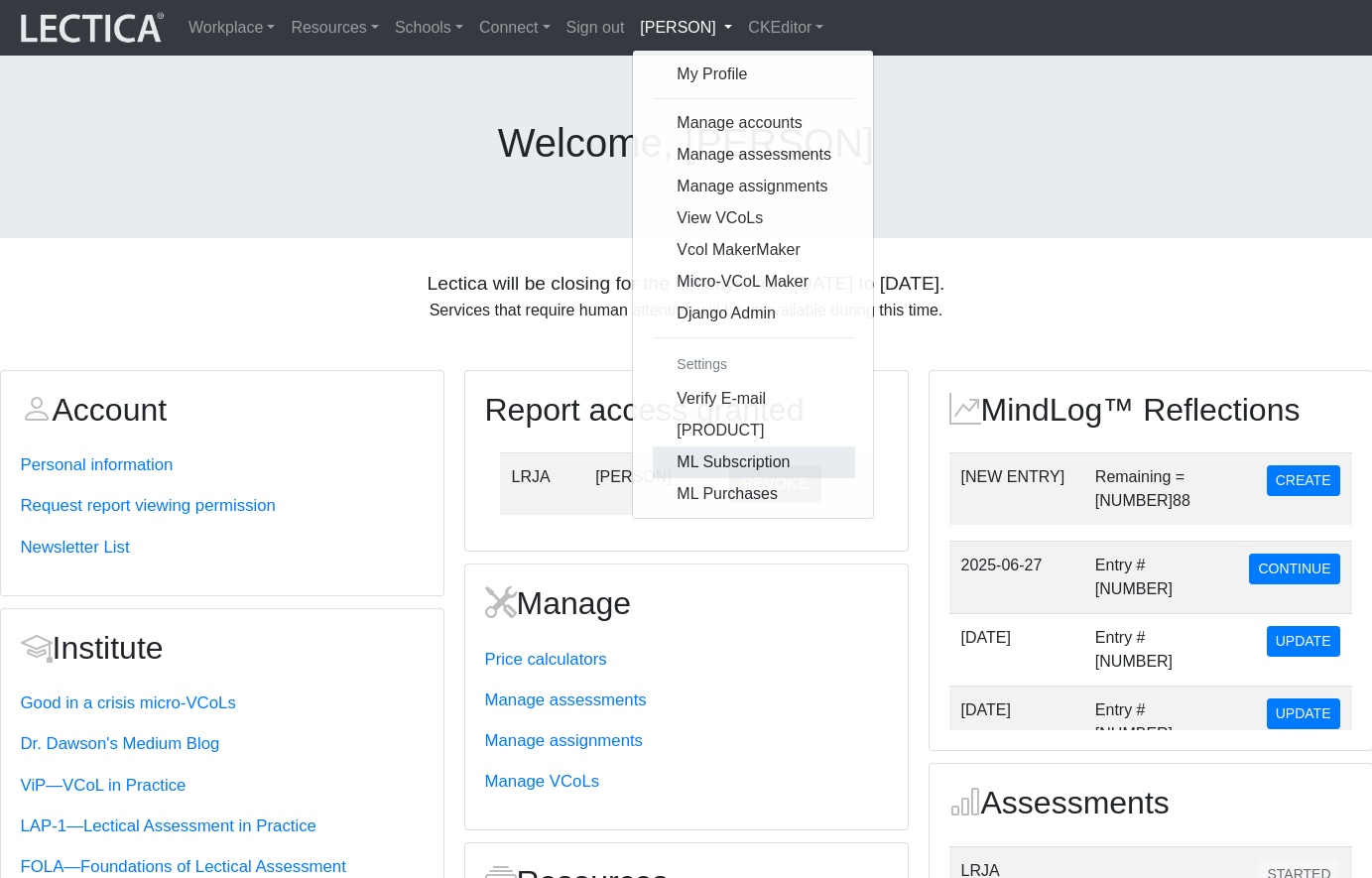 click on "ML Subscription" at bounding box center [754, 462] 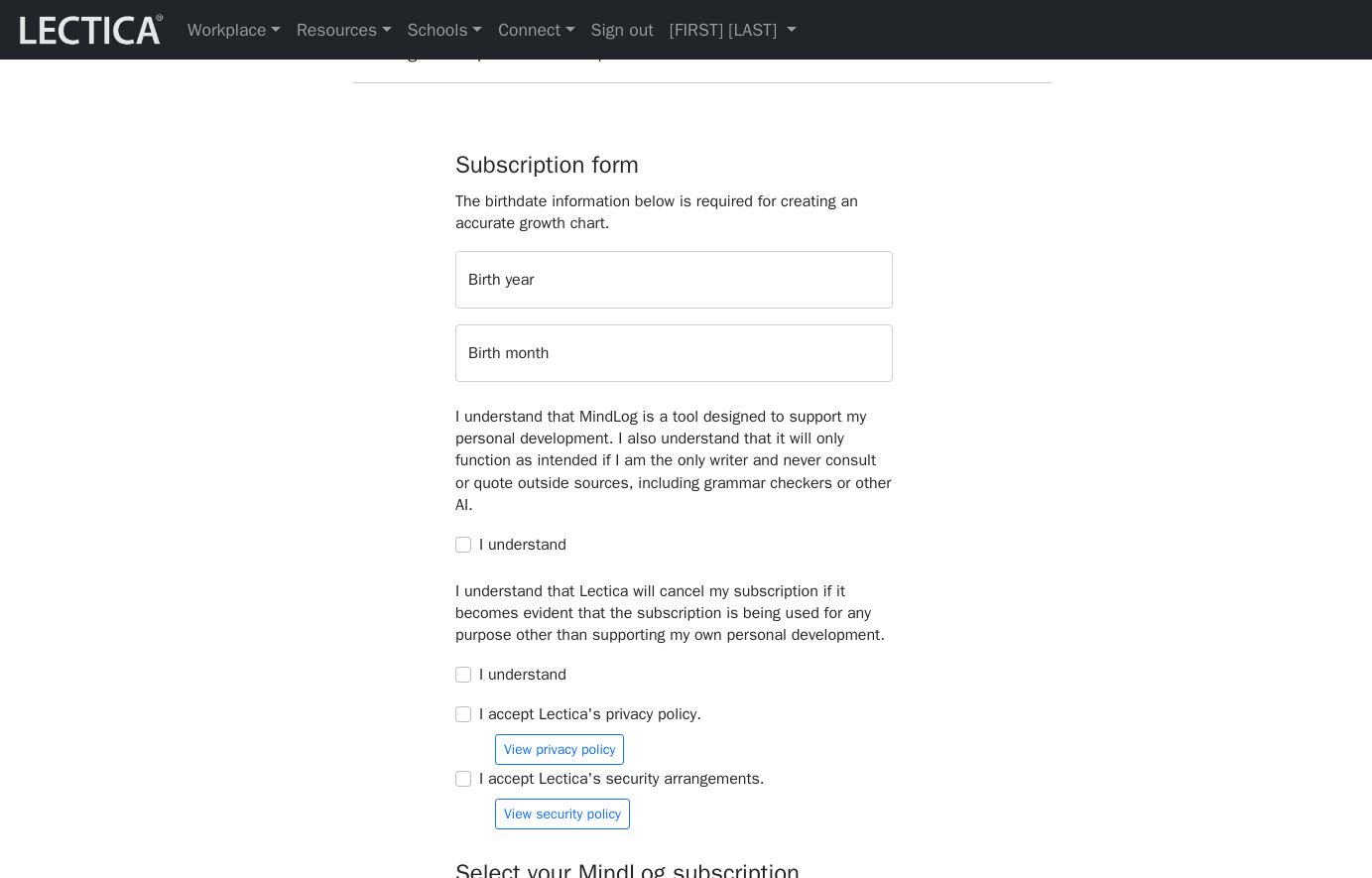 scroll, scrollTop: 1584, scrollLeft: 0, axis: vertical 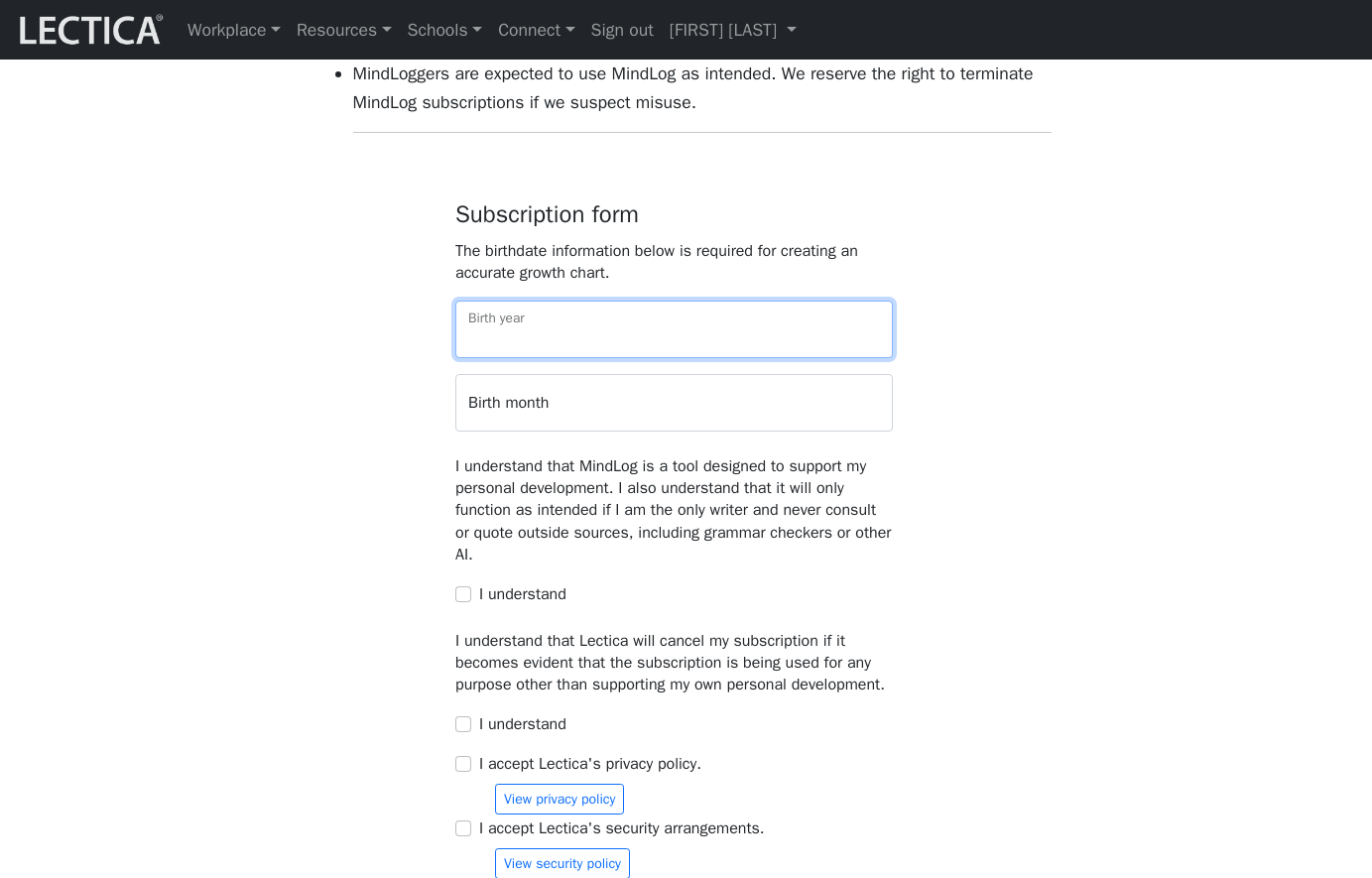 click on "Birth year" at bounding box center (674, 329) 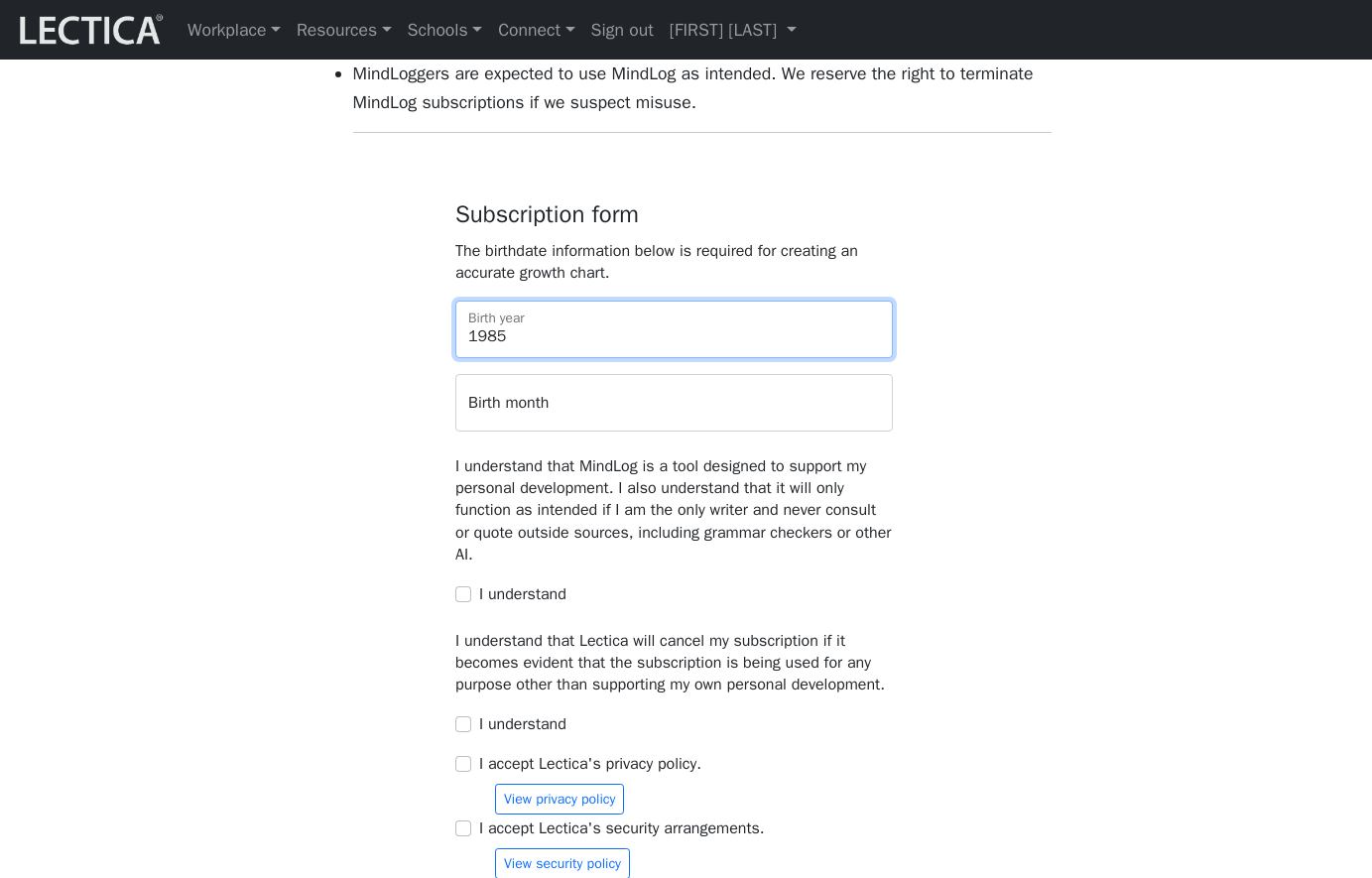 type on "1985" 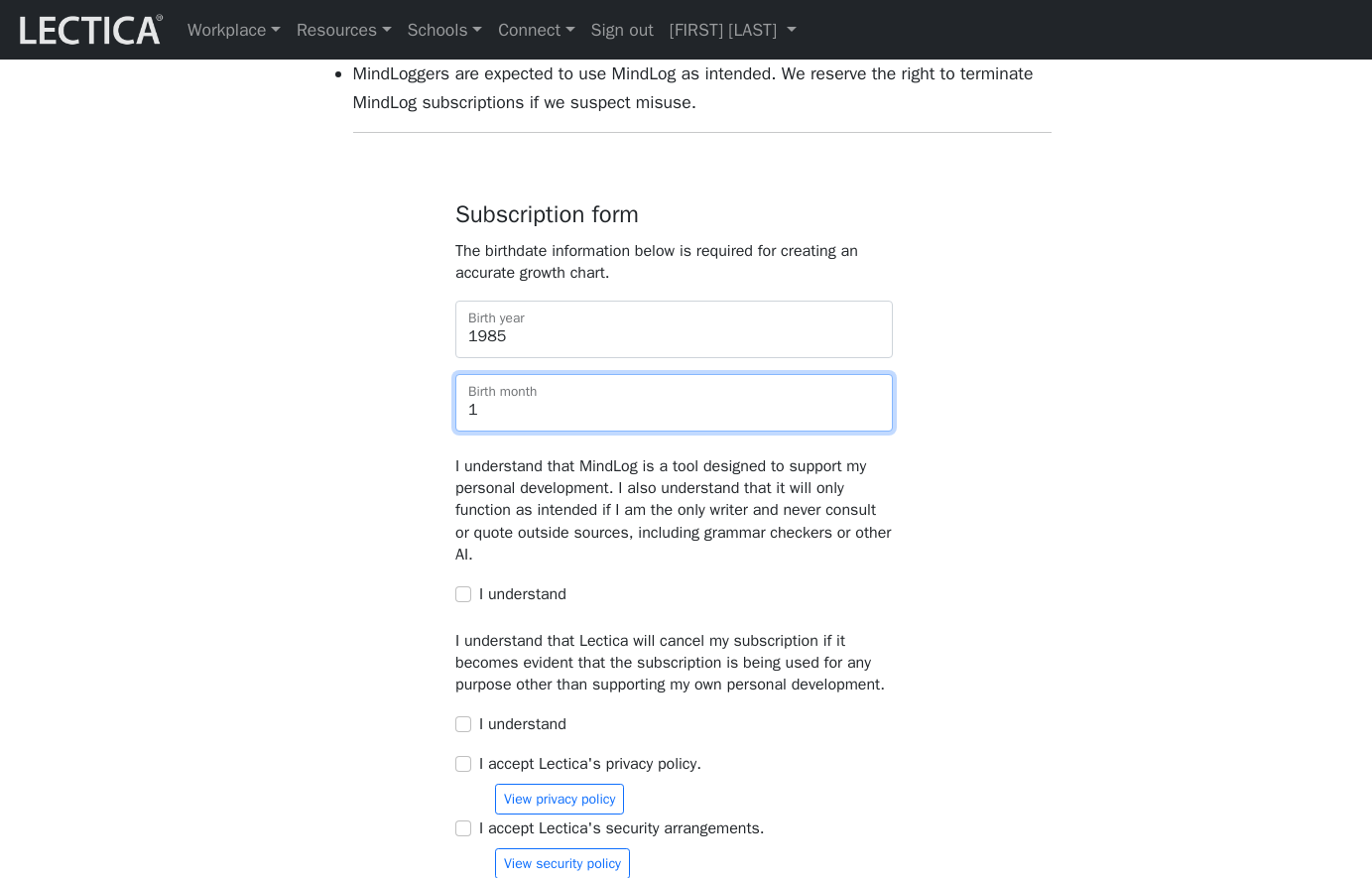 type on "1" 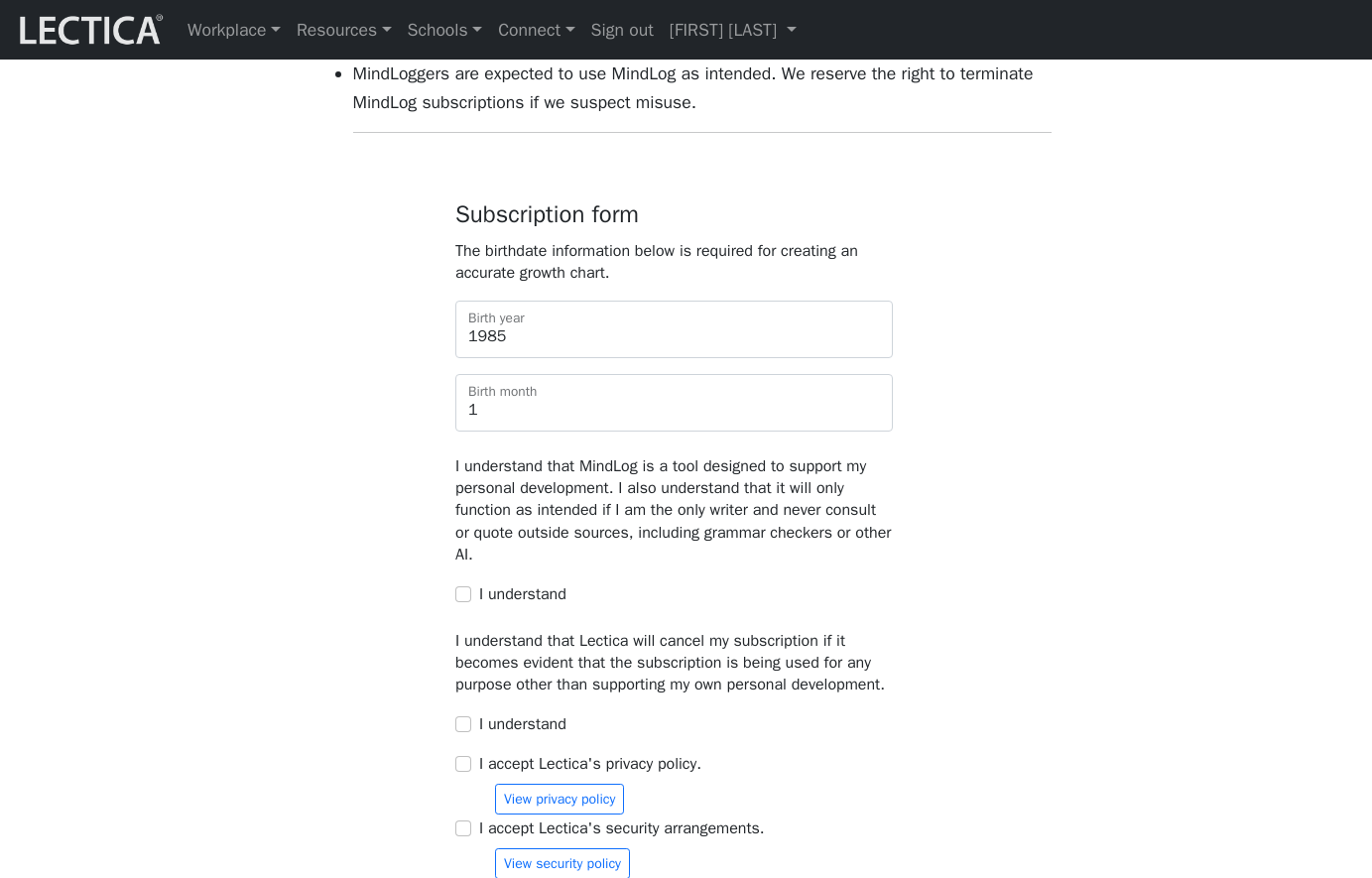 click on "Subscription form   The birthdate information below is required for creating an accurate growth chart.   [YEAR]   Birth year   [MONTH]   Birth month
I understand that MindLog is a tool designed to support my personal development.
I also understand that it will only function as intended if I am the only writer and never consult
or quote outside sources, including grammar checkers or other AI.
I understand
I understand that Lectica will cancel my subscription if it becomes evident that the subscription
is being used for any purpose other than supporting my own personal development.
I understand
I accept Lectica's privacy policy.   View privacy policy     I accept Lectica's security arrangements.   View security policy   Select your MindLog subscription     MindLog Reflections: 50 entries $276  (12 scores on average)       MindLog Essays: 10 entries $220 (10 scores)" at bounding box center (675, 831) 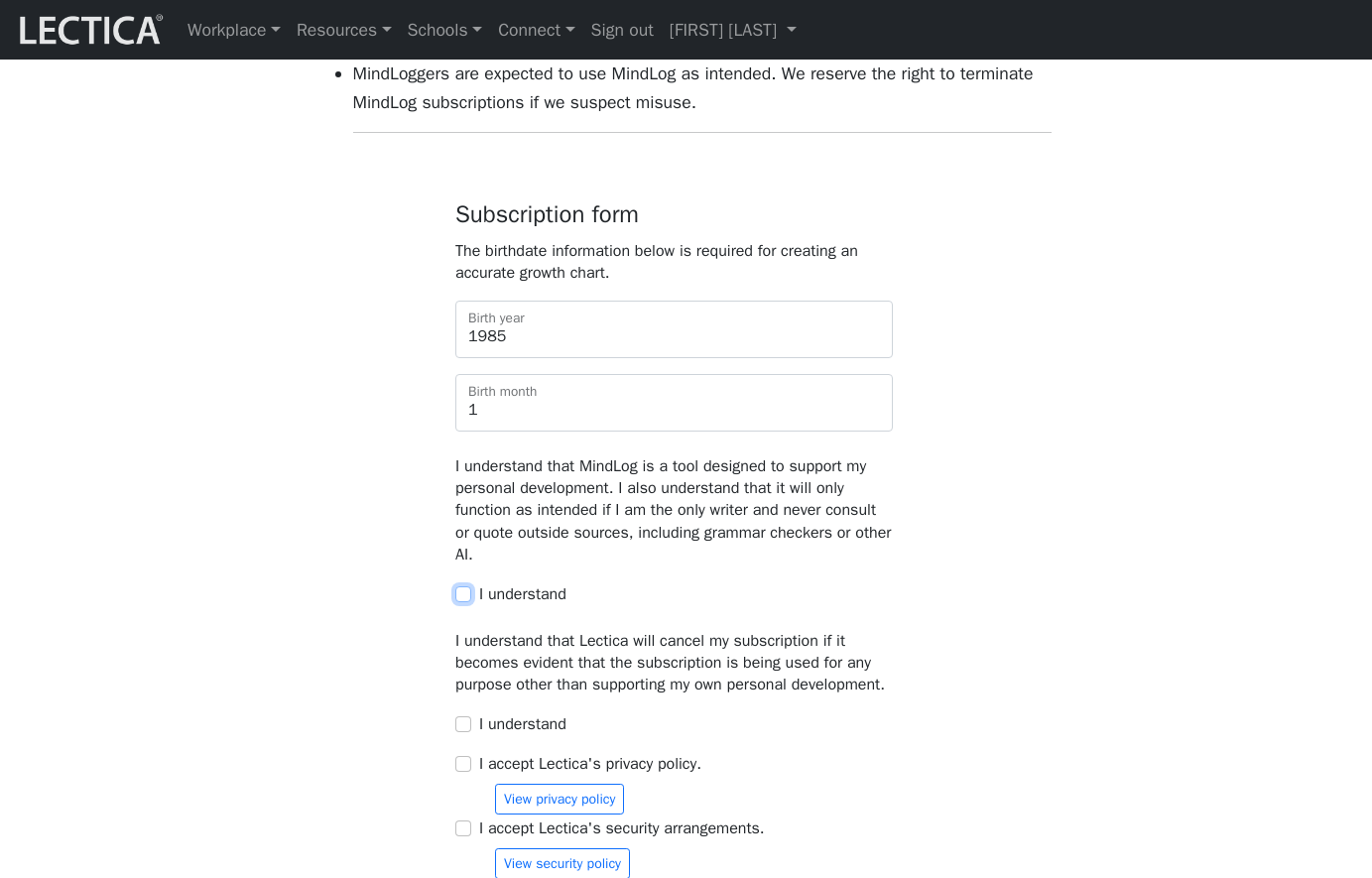 click on "I understand" at bounding box center [463, 594] 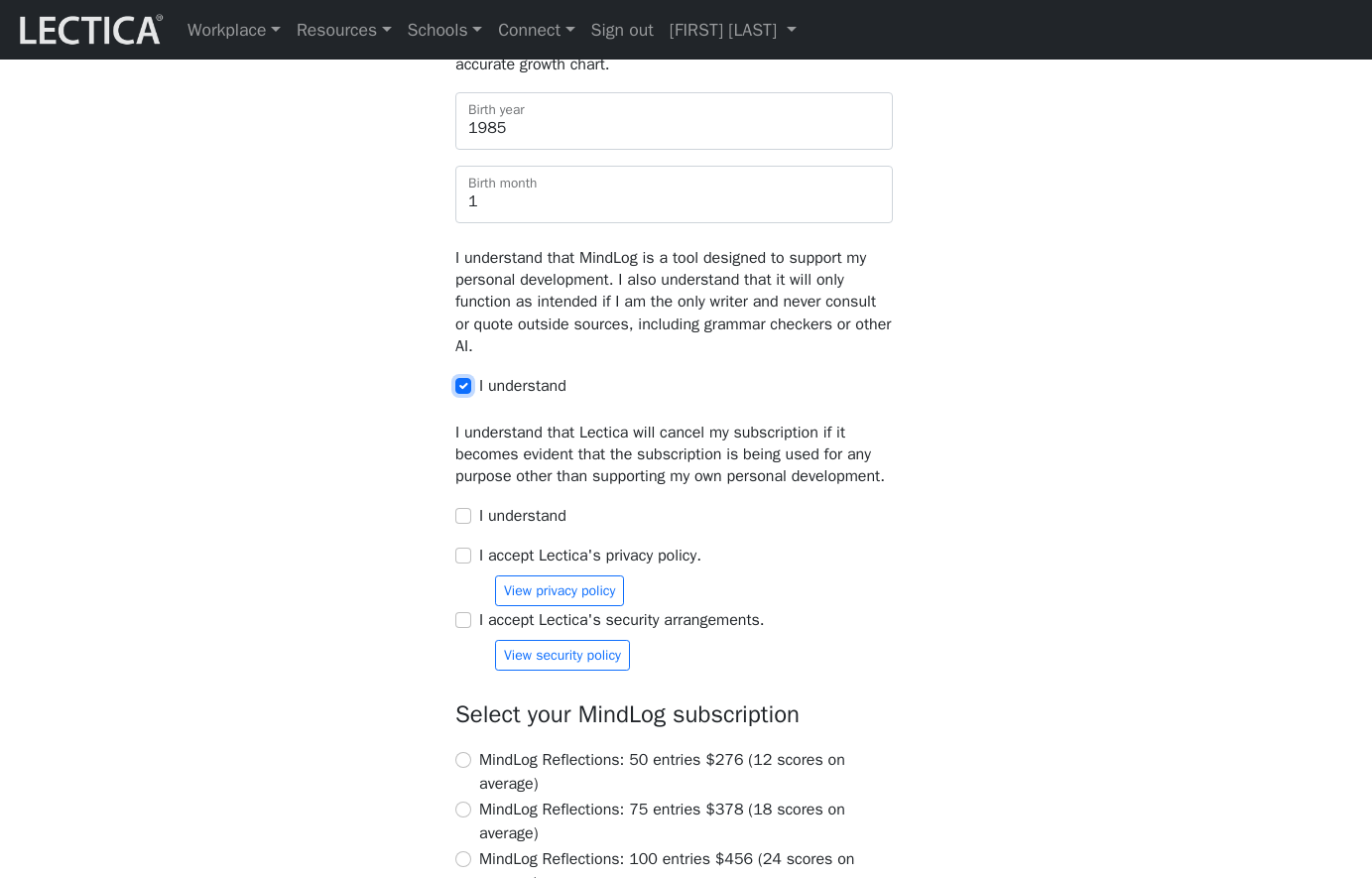 scroll, scrollTop: 1836, scrollLeft: 0, axis: vertical 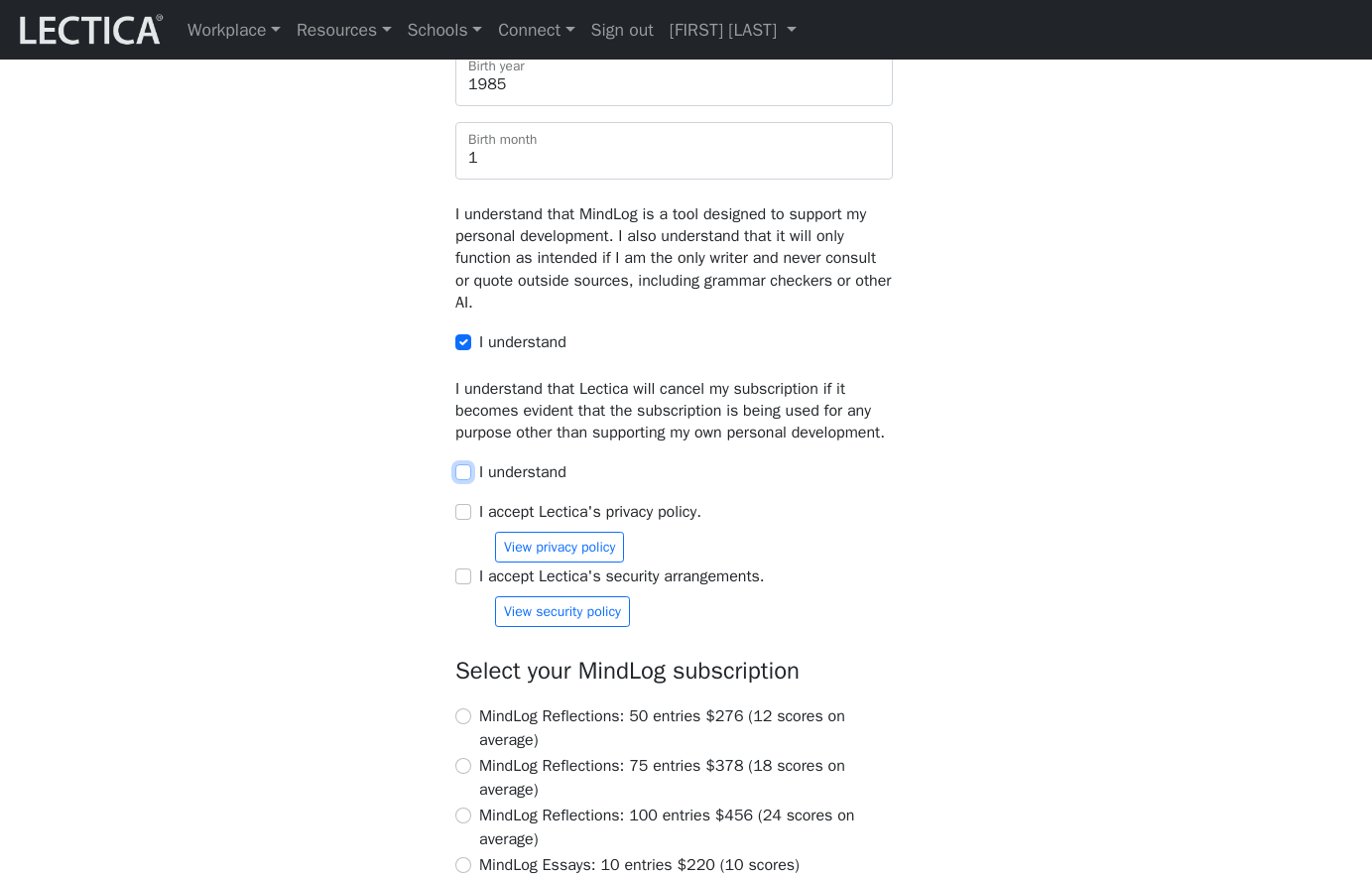 click on "I understand" at bounding box center (463, 472) 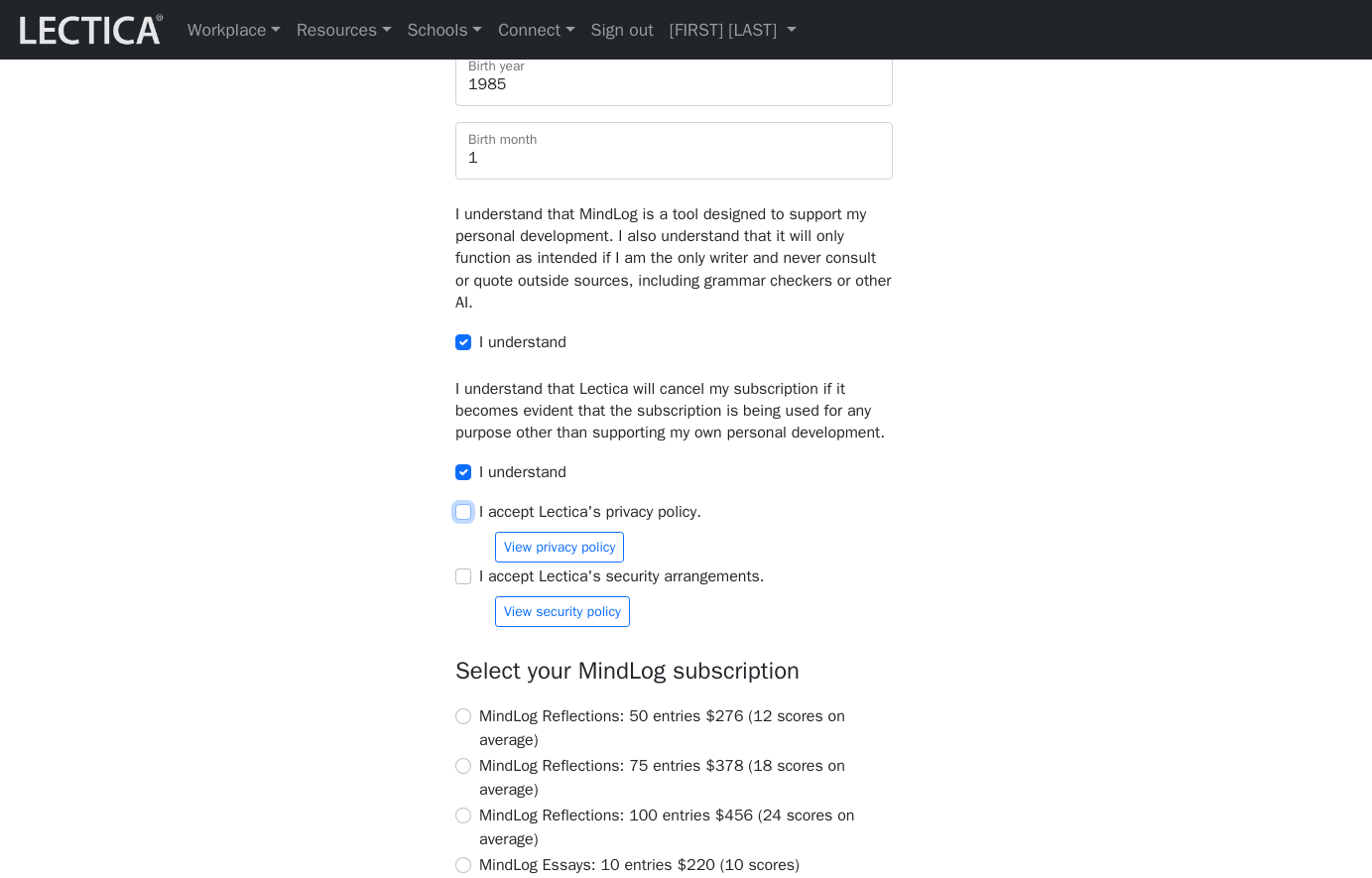 click on "I accept Lectica's privacy policy." at bounding box center [463, 512] 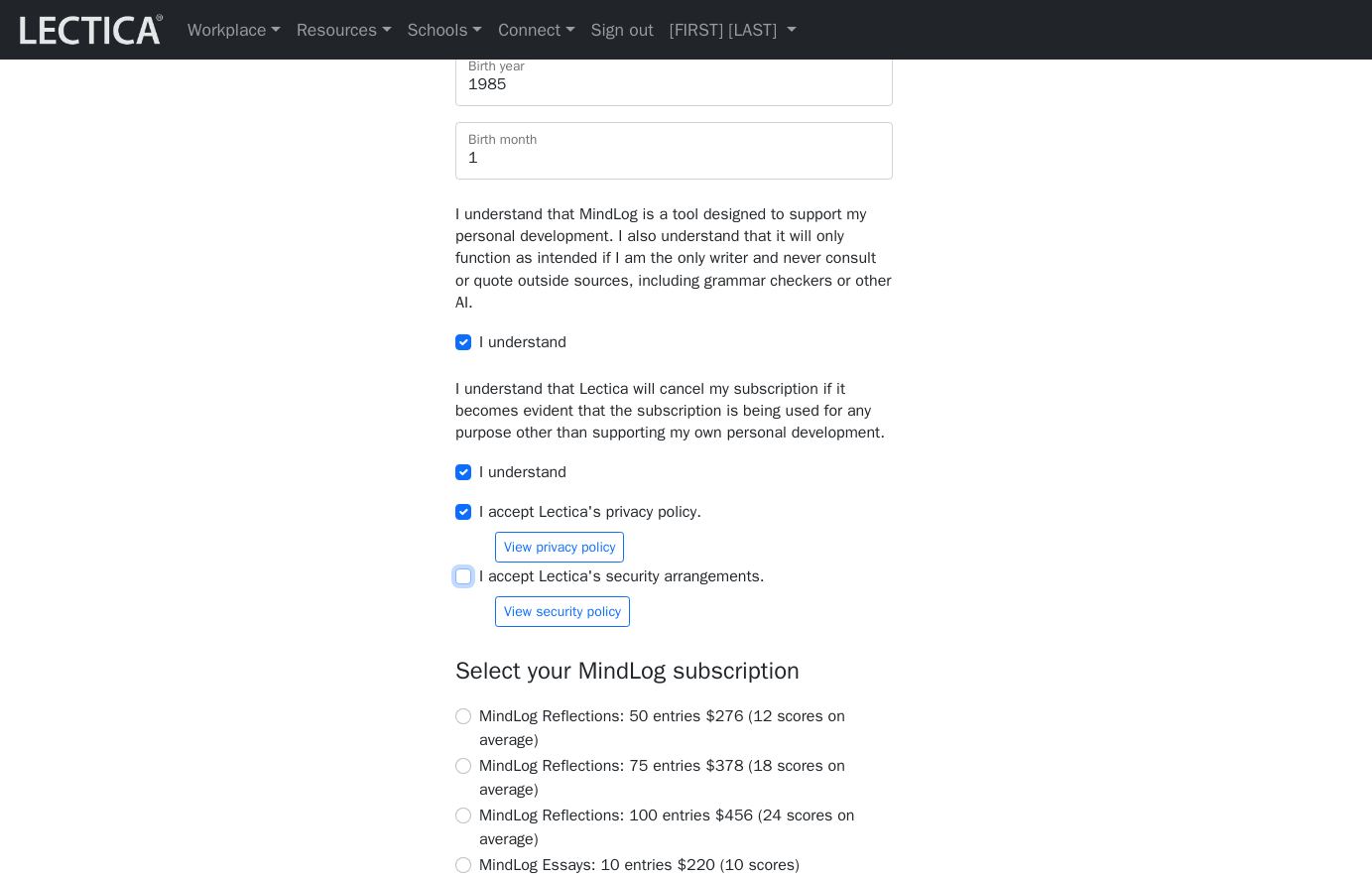 click on "I accept Lectica's security arrangements." at bounding box center [463, 576] 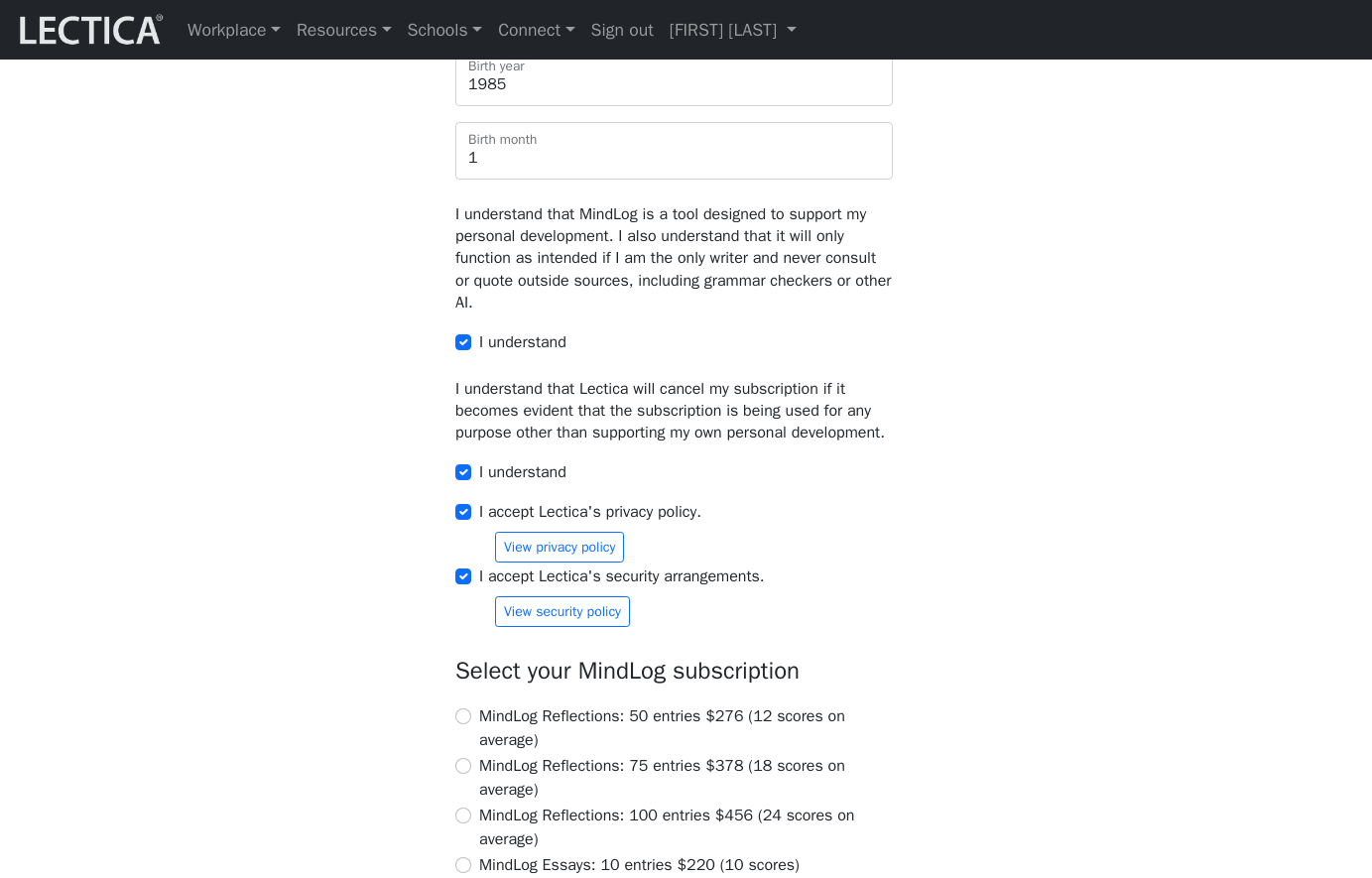 click on "View privacy policy" at bounding box center [693, 547] 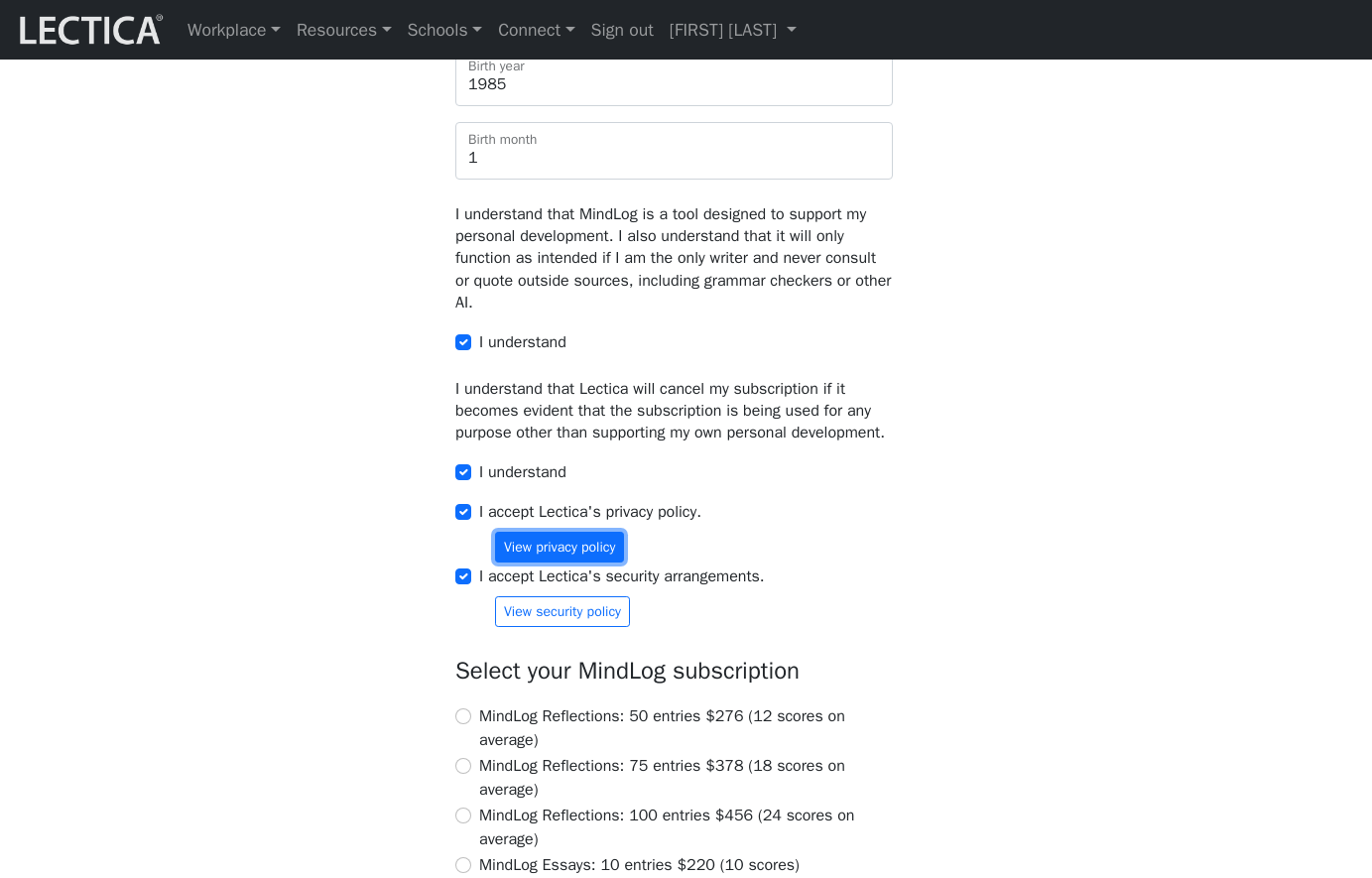 click on "View privacy policy" at bounding box center [560, 547] 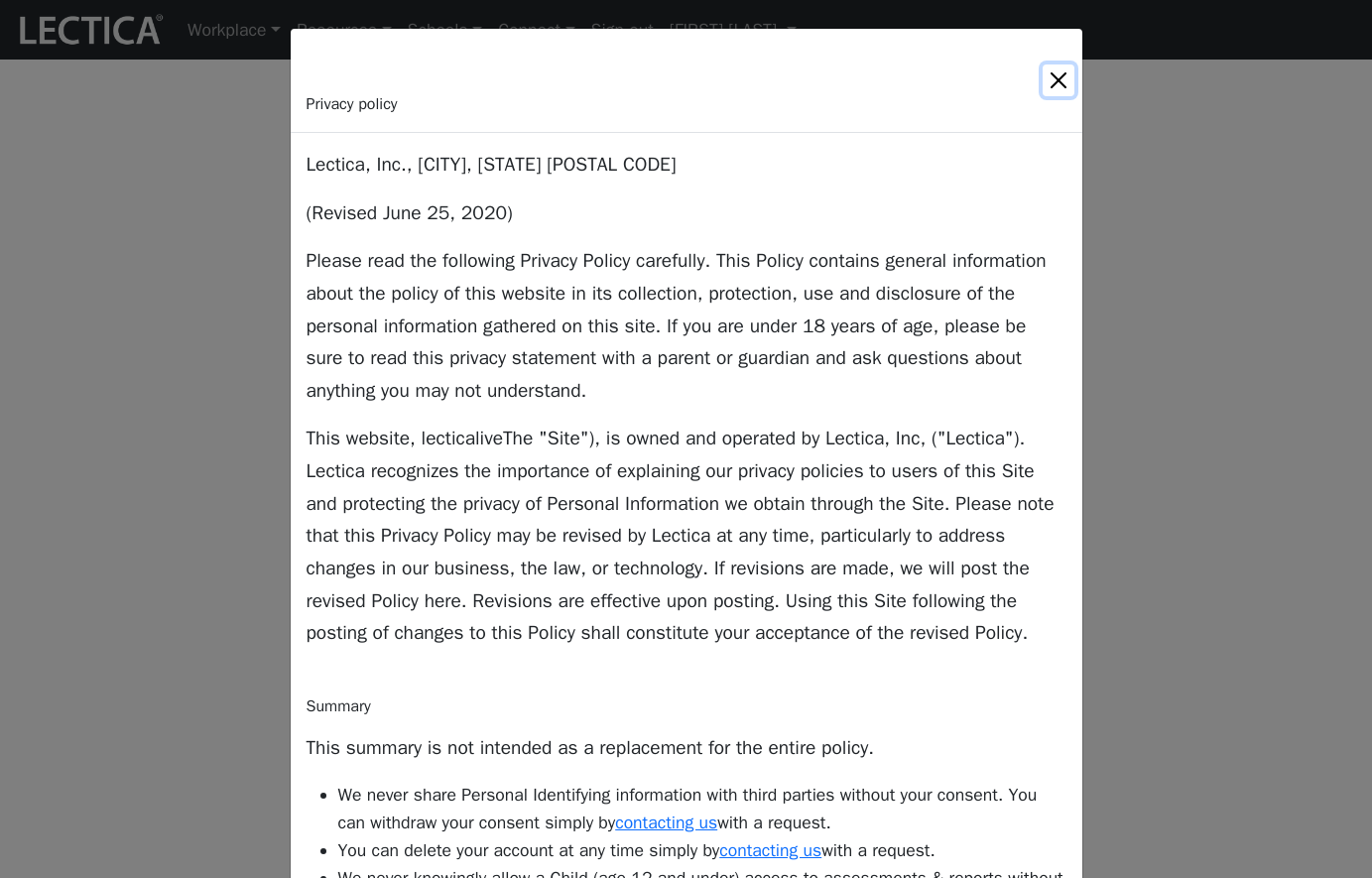 click at bounding box center [1059, 80] 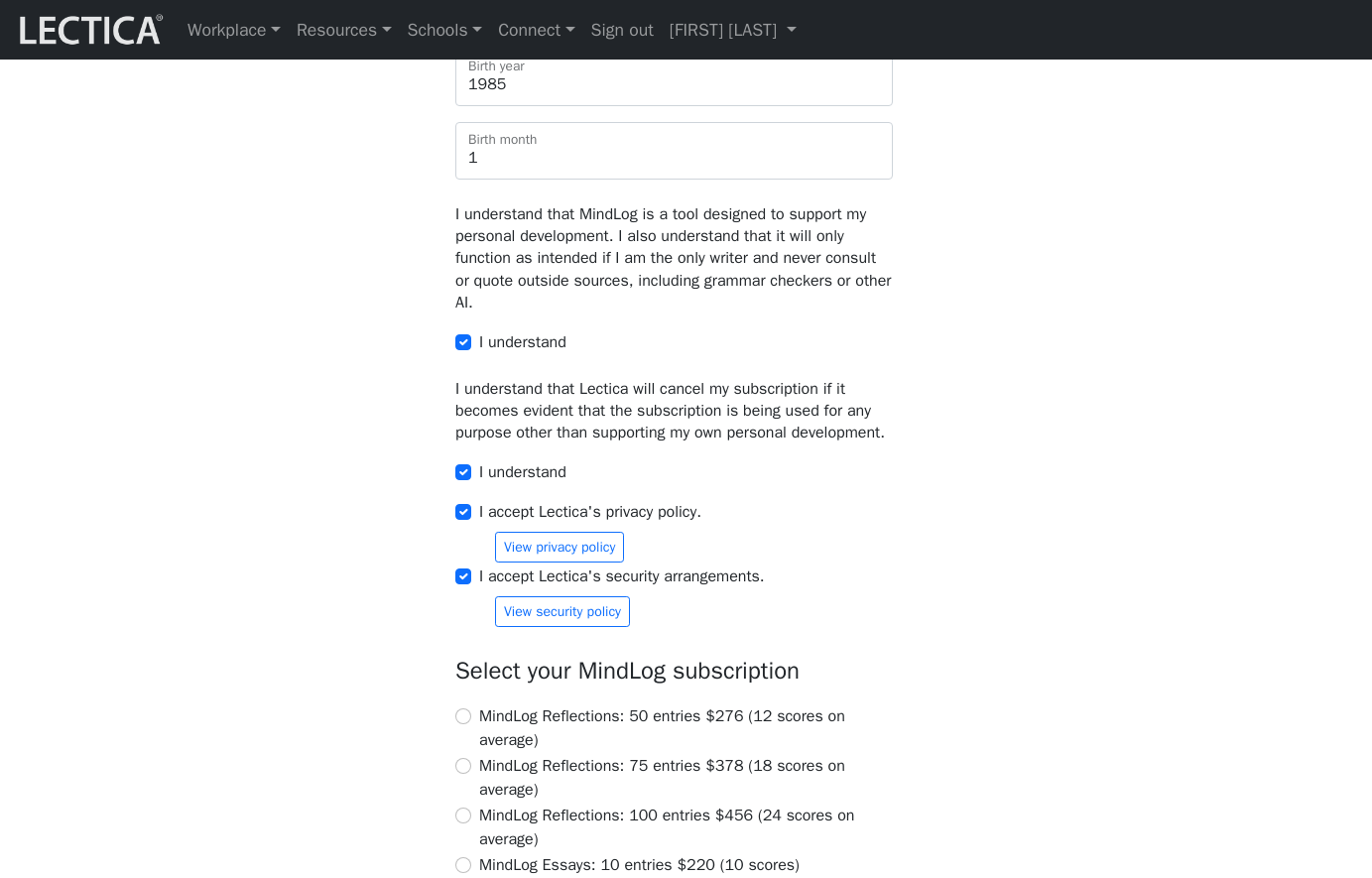 click on "View privacy policy" at bounding box center [693, 547] 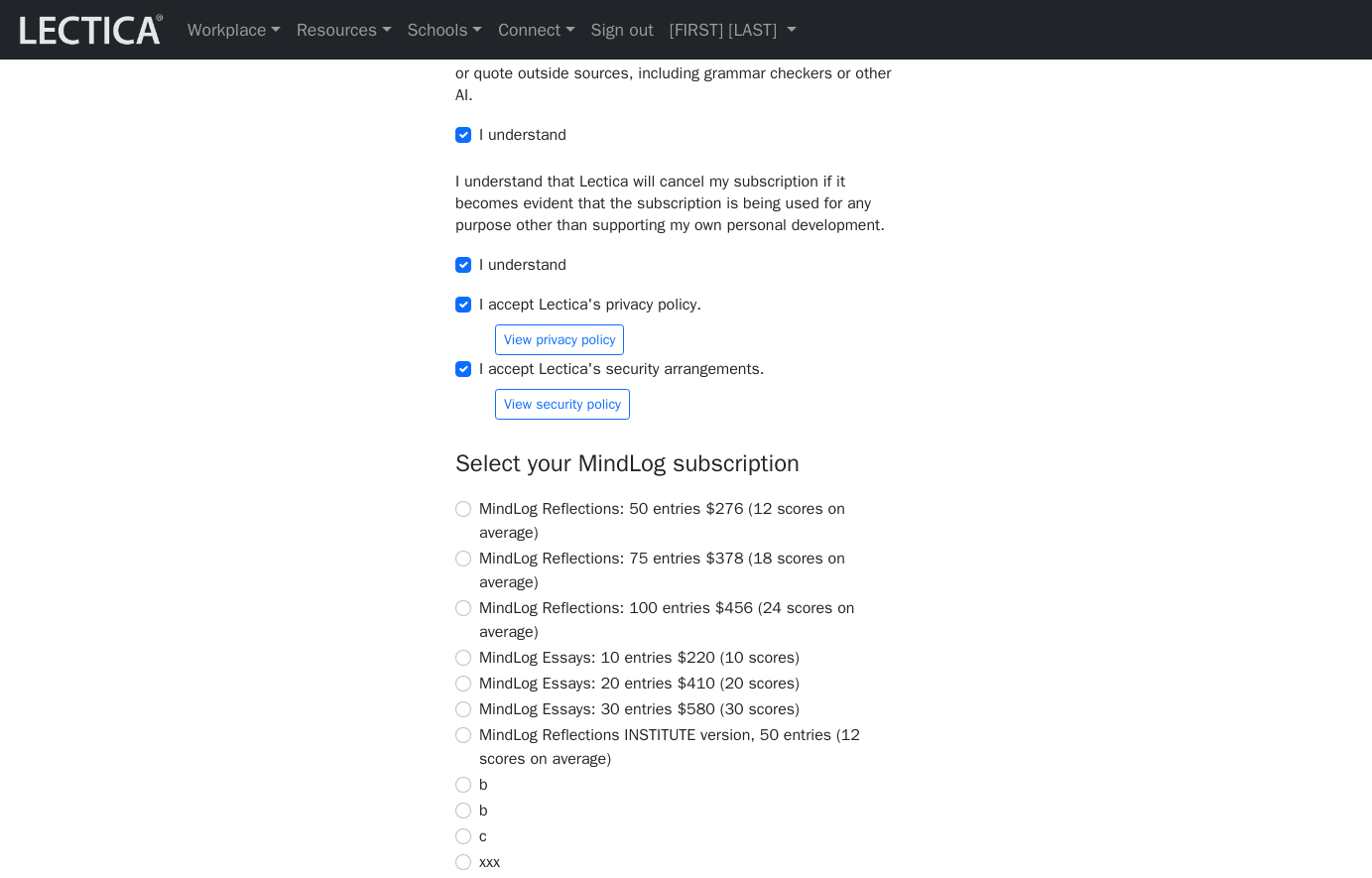 scroll, scrollTop: 2033, scrollLeft: 0, axis: vertical 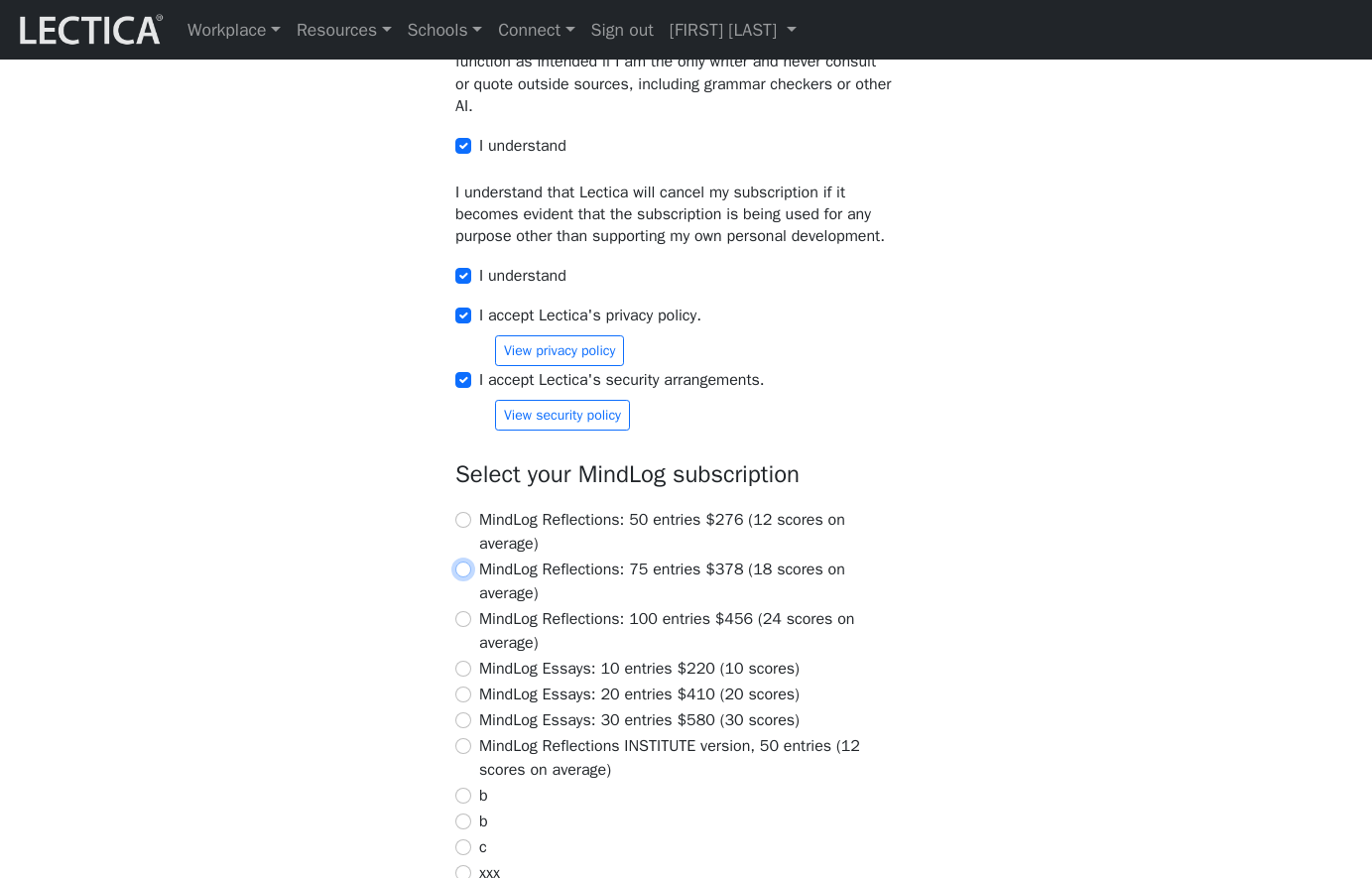 click on "MindLog Reflections: 75 entries $378  (18 scores on average)" at bounding box center [463, 569] 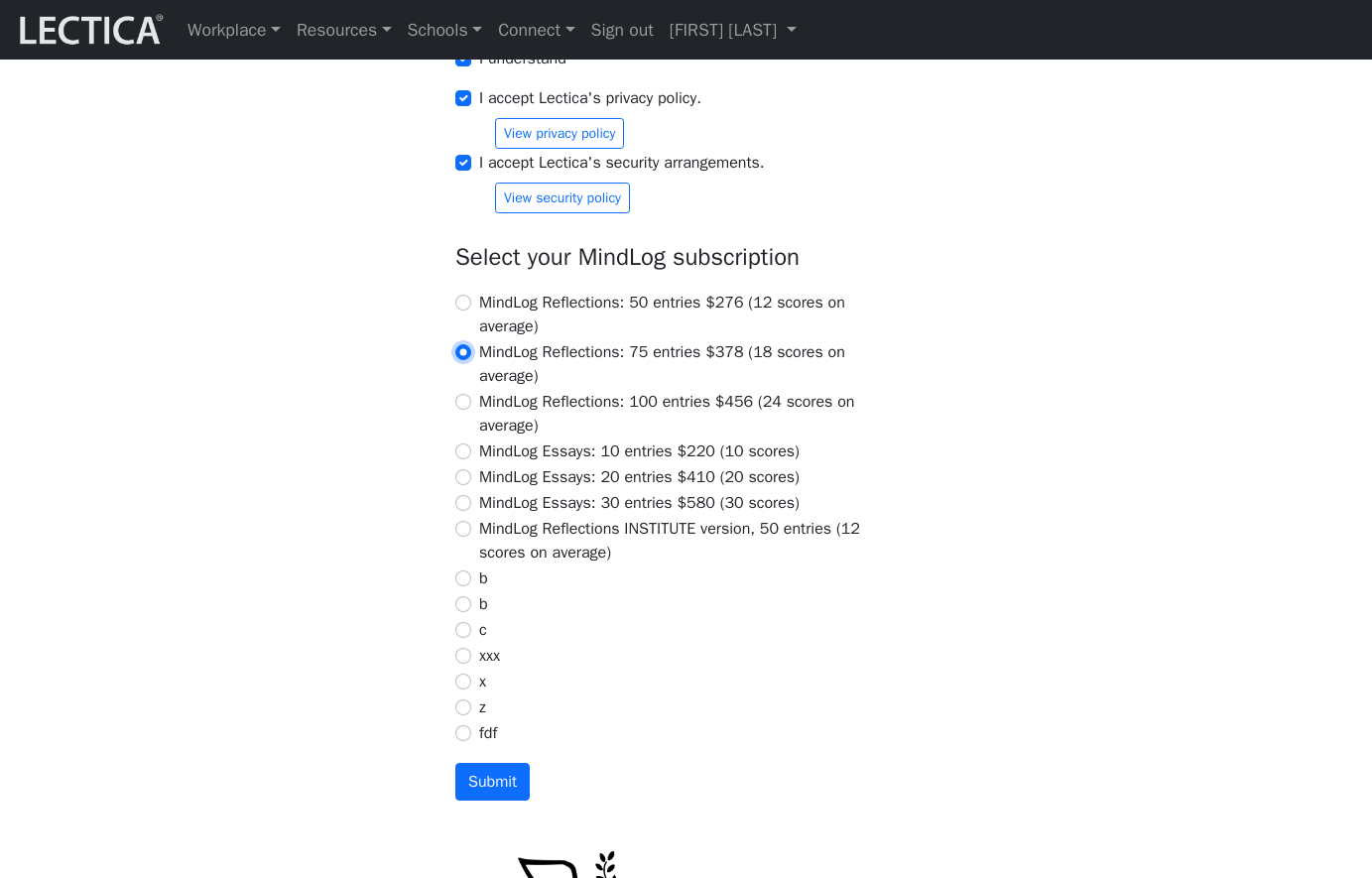 scroll, scrollTop: 2263, scrollLeft: 0, axis: vertical 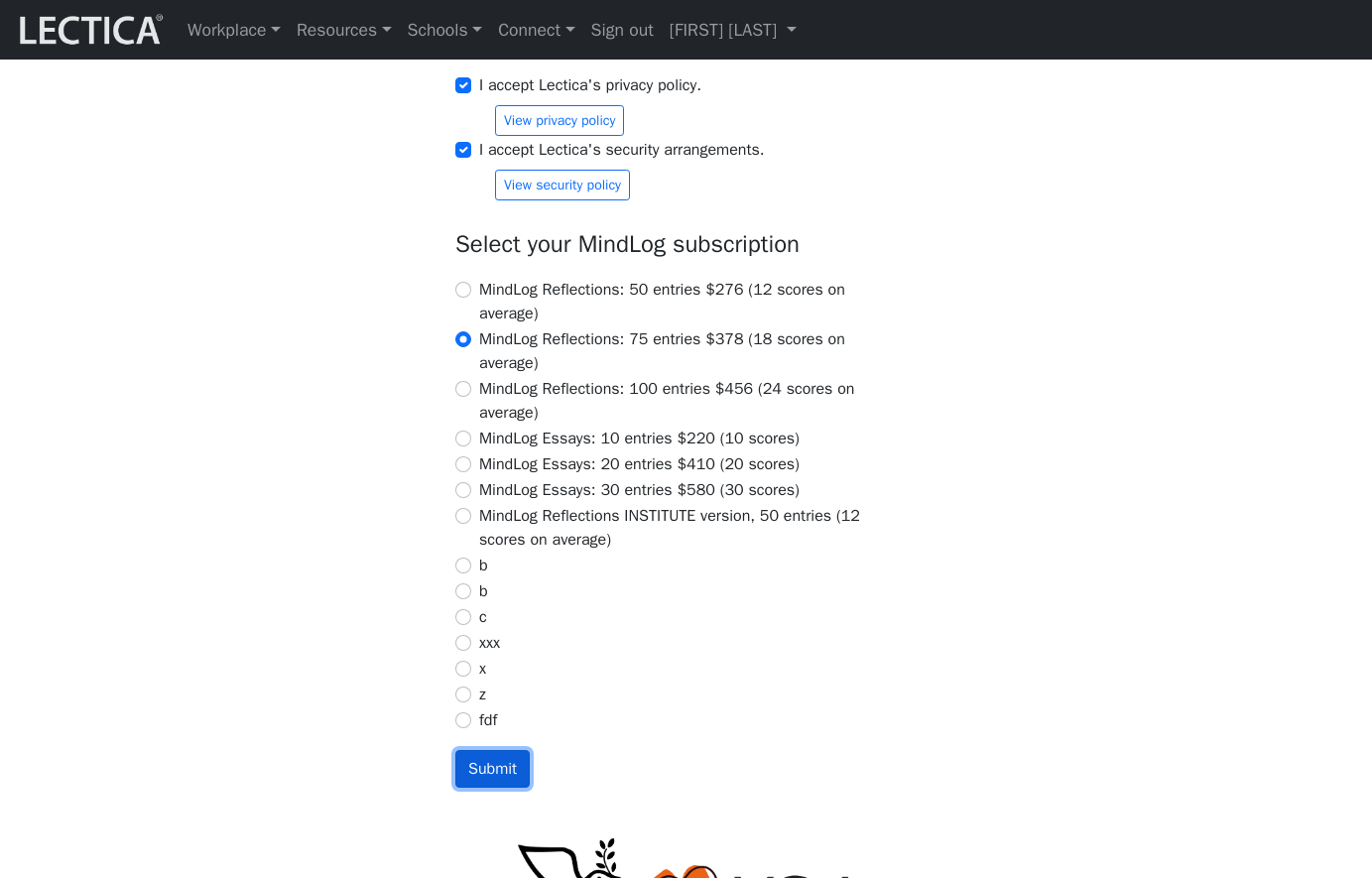 click on "Submit" at bounding box center (492, 769) 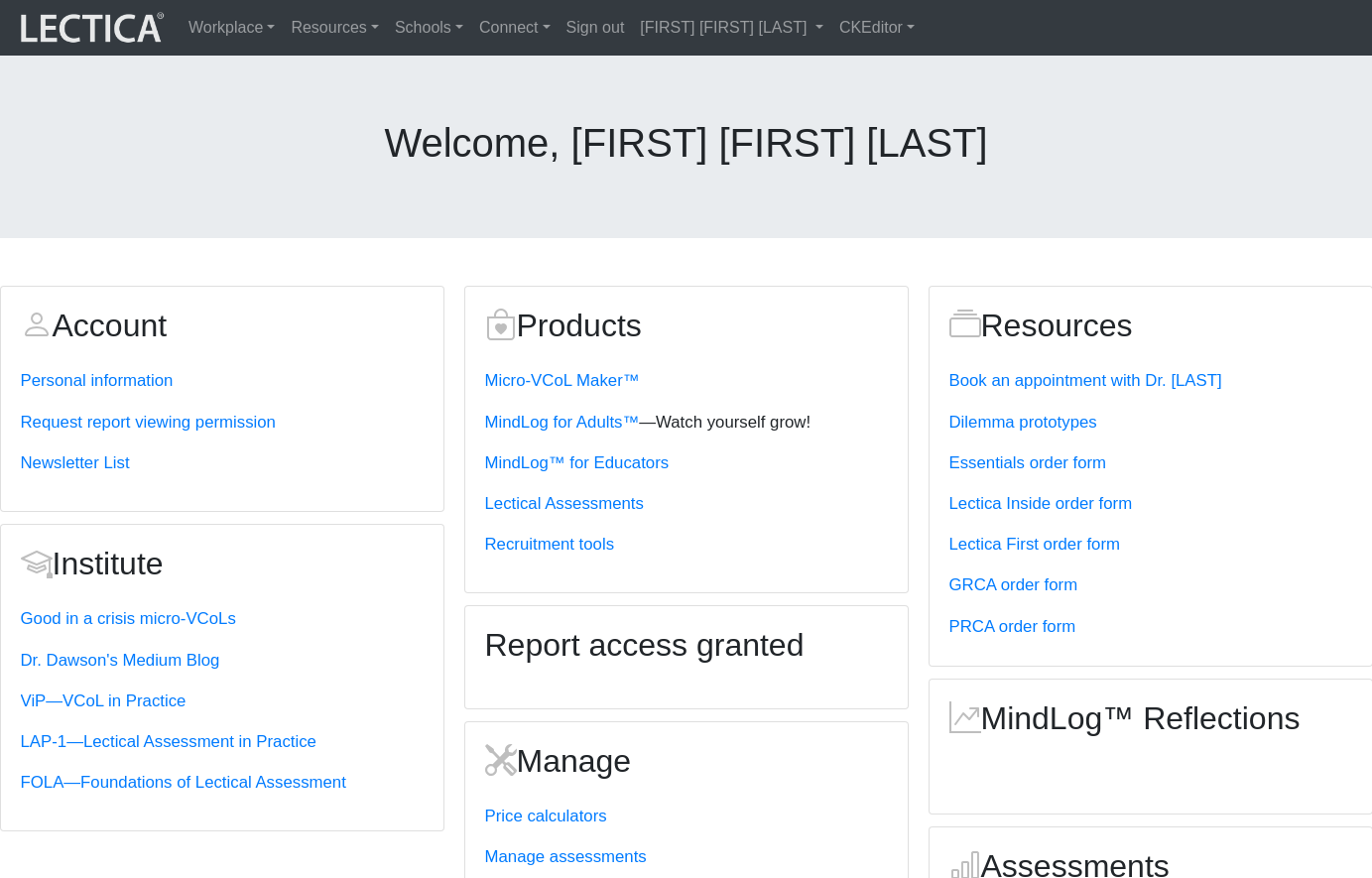 scroll, scrollTop: 0, scrollLeft: 0, axis: both 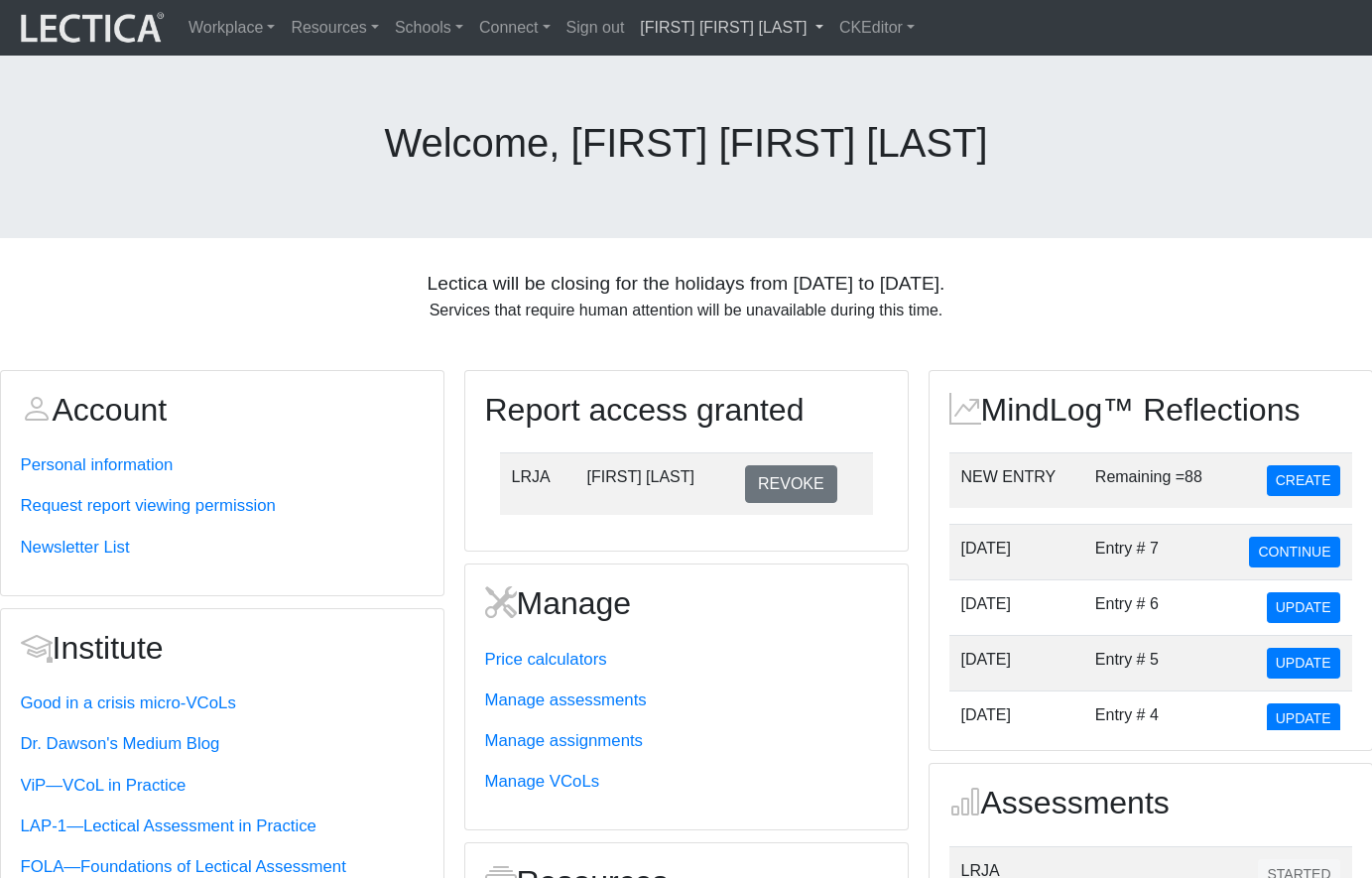 click on "[FIRST] [LAST]" at bounding box center [731, 28] 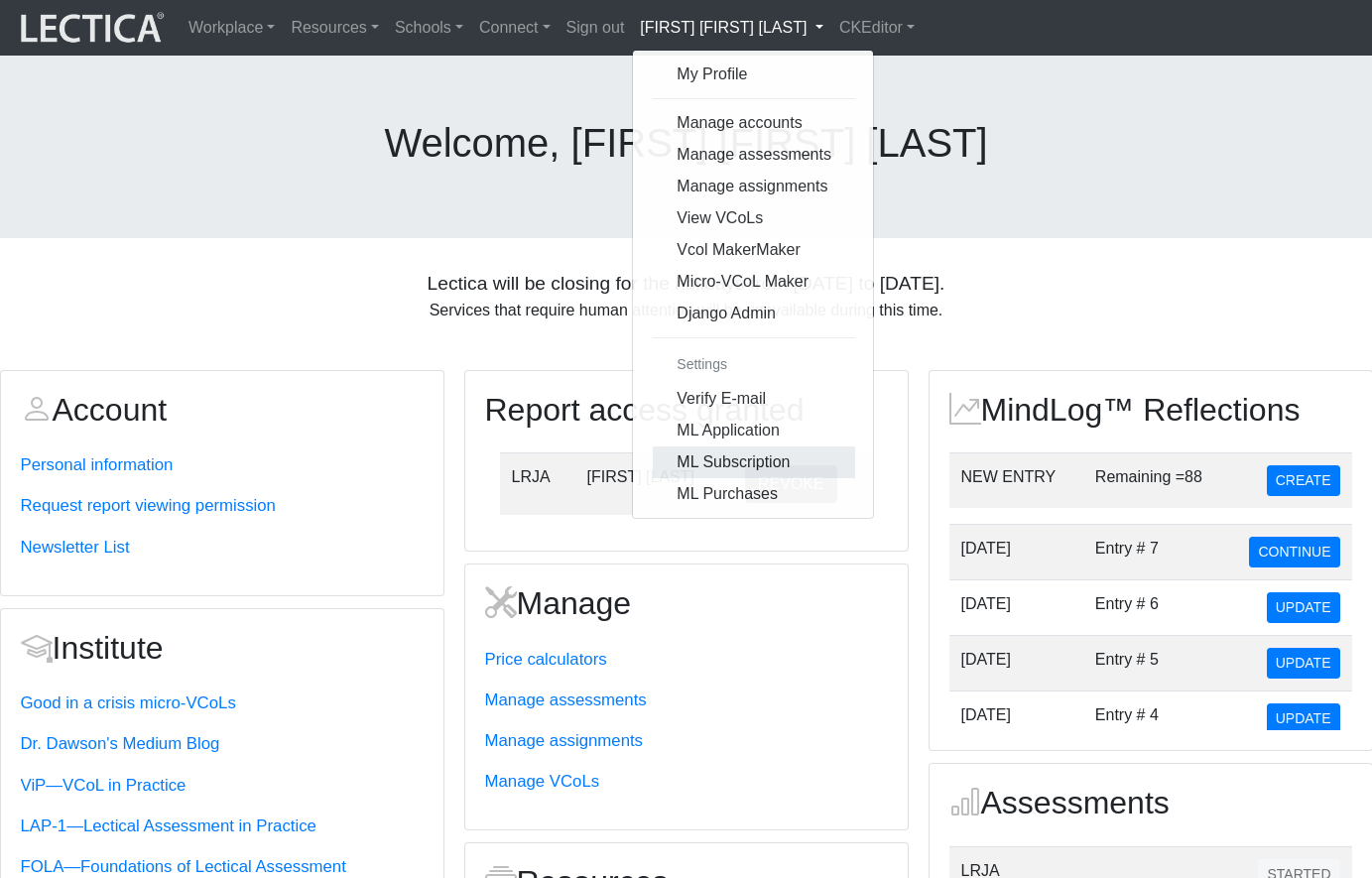 click on "ML Subscription" at bounding box center (754, 462) 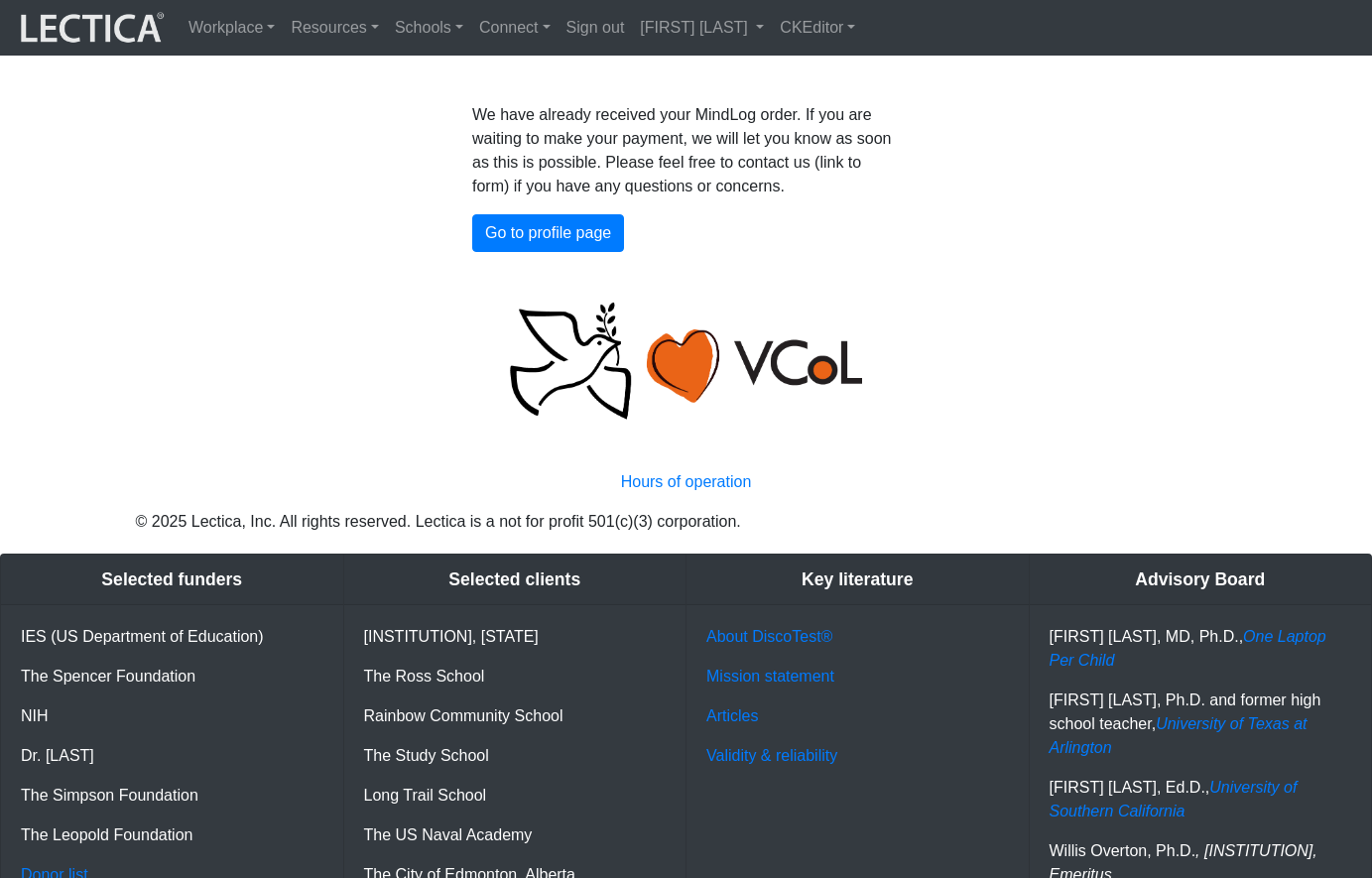 scroll, scrollTop: 0, scrollLeft: 0, axis: both 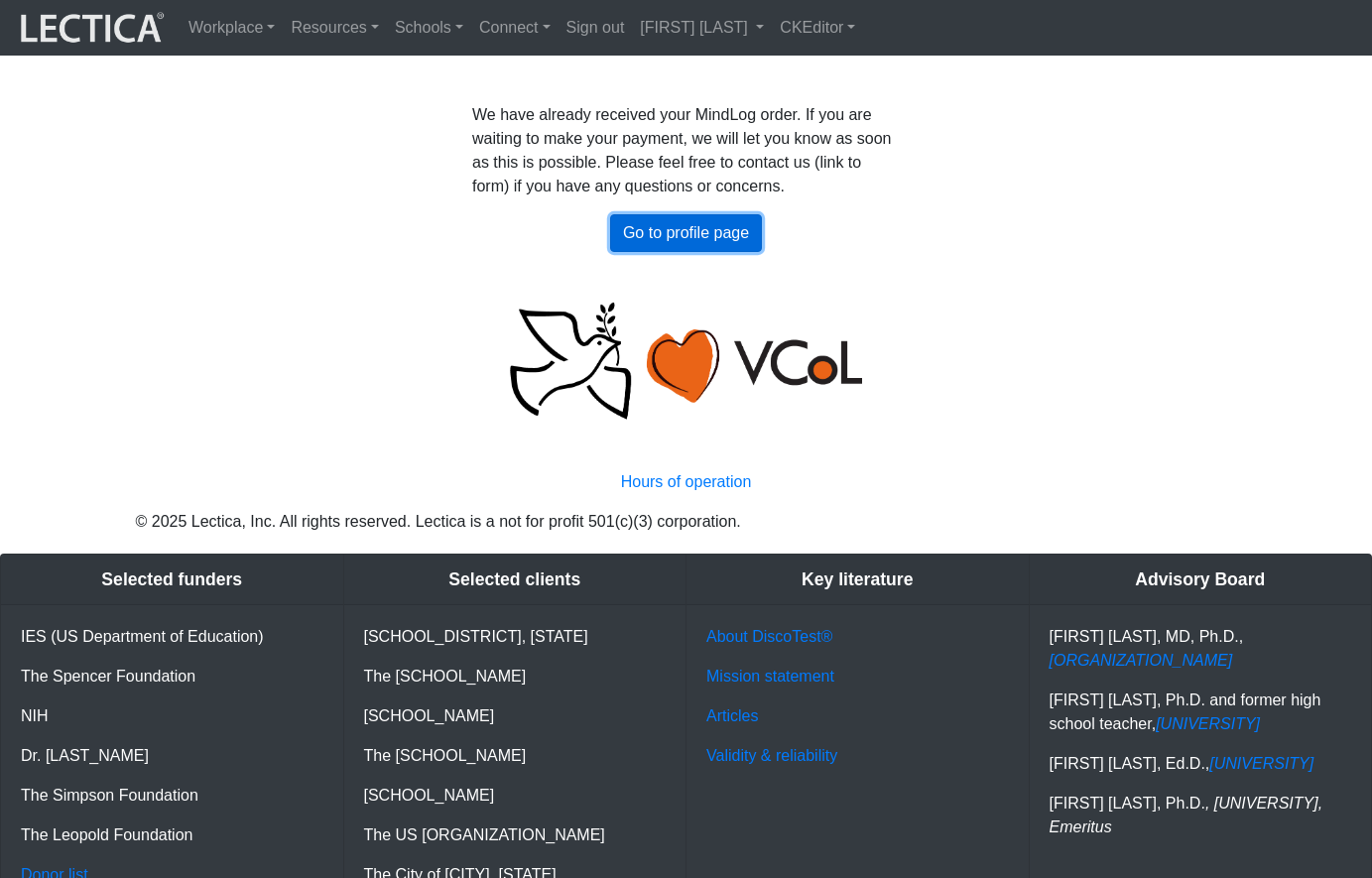 click on "Go to profile page" at bounding box center (686, 233) 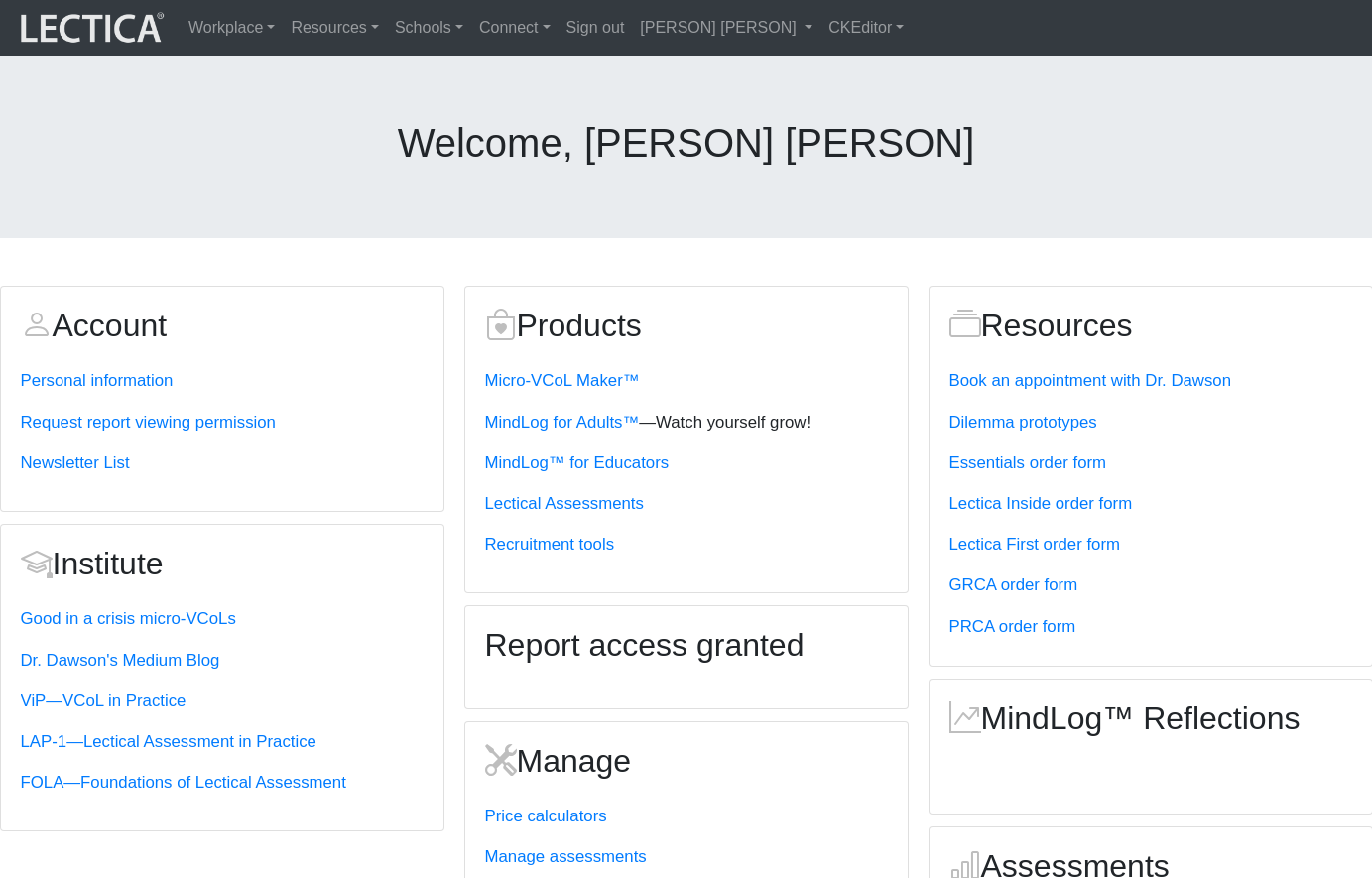 scroll, scrollTop: 0, scrollLeft: 0, axis: both 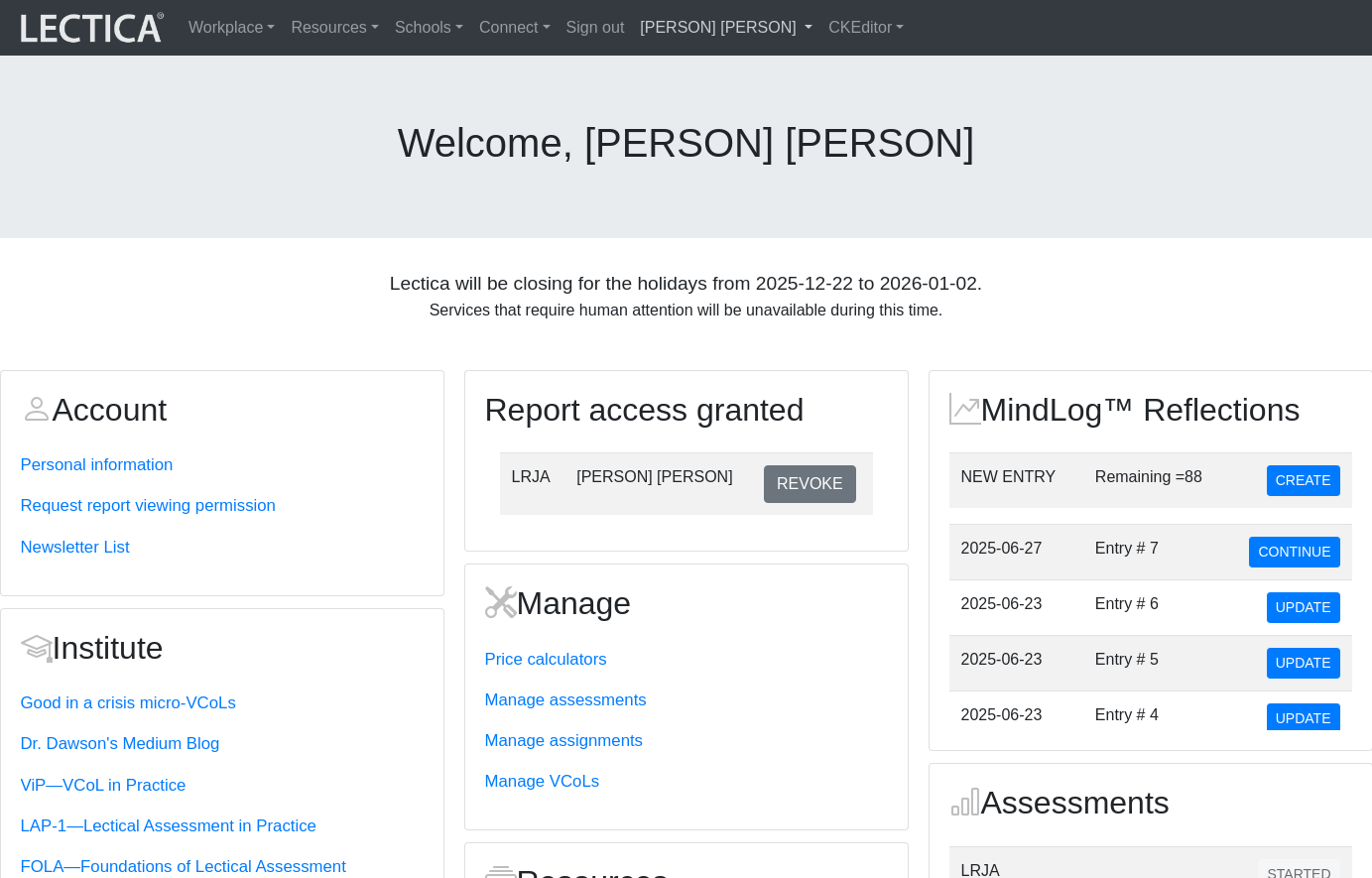 click on "[PERSON]" at bounding box center (726, 28) 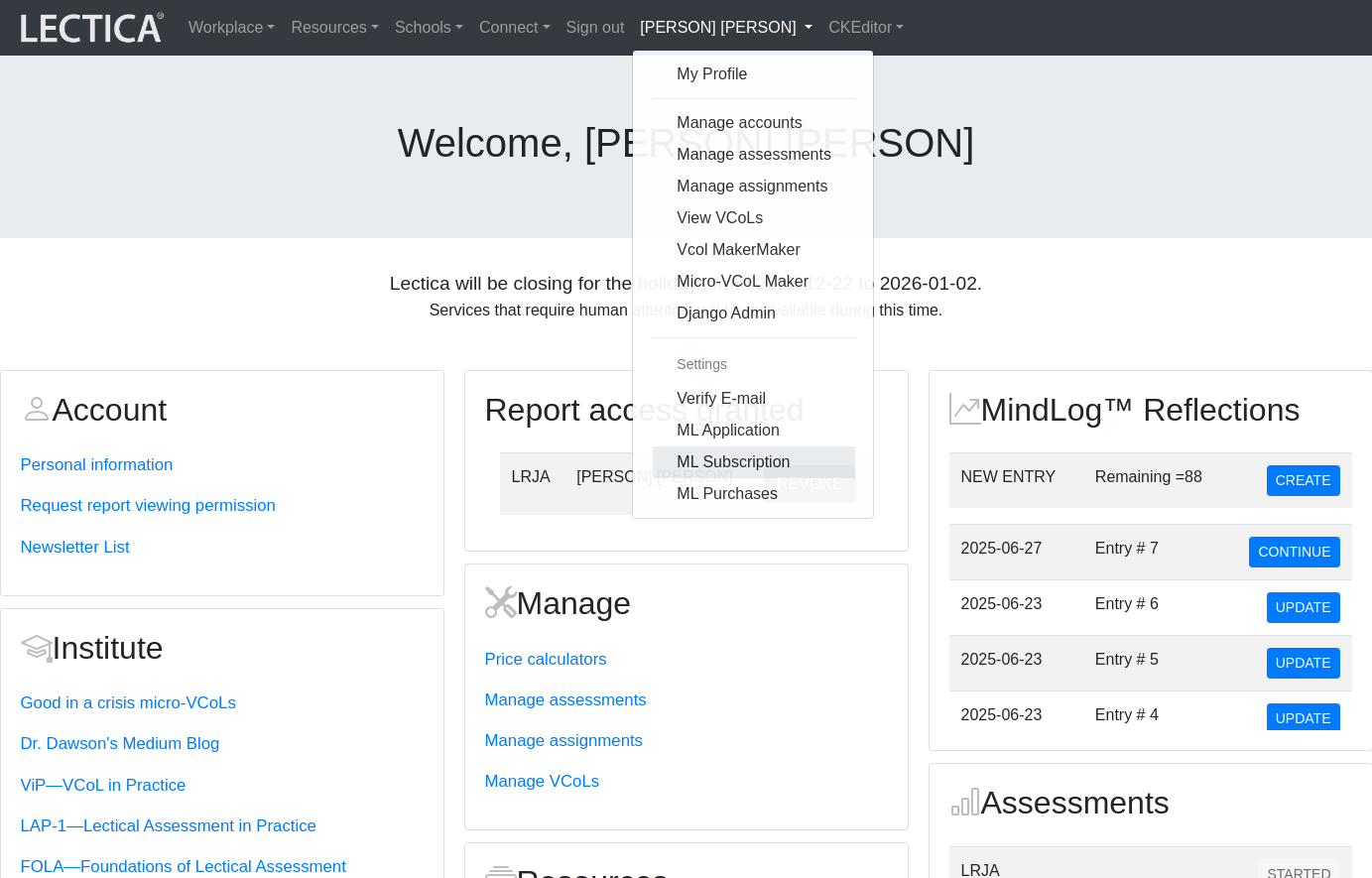 click on "ML Subscription" at bounding box center (754, 462) 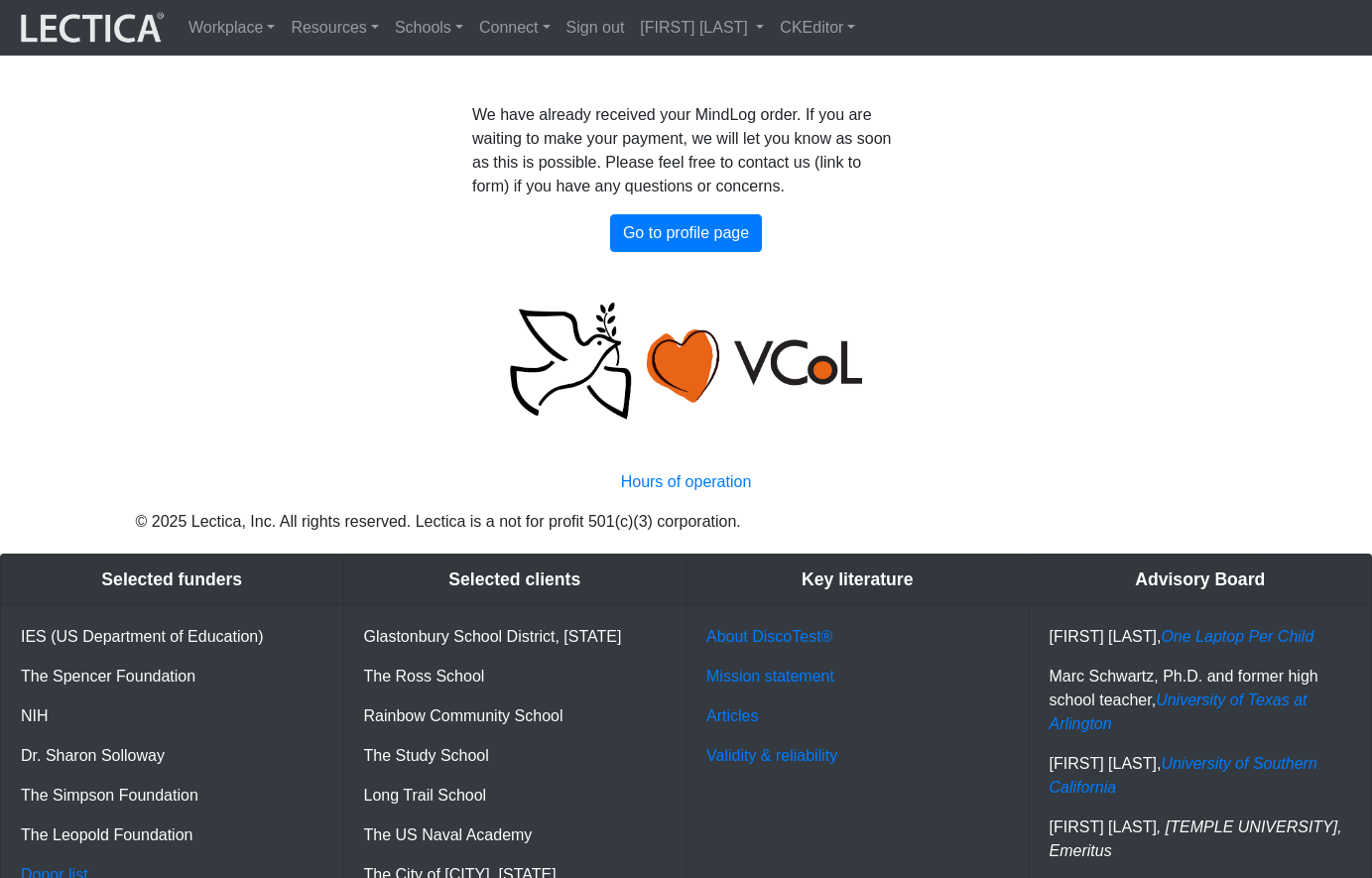 scroll, scrollTop: 0, scrollLeft: 0, axis: both 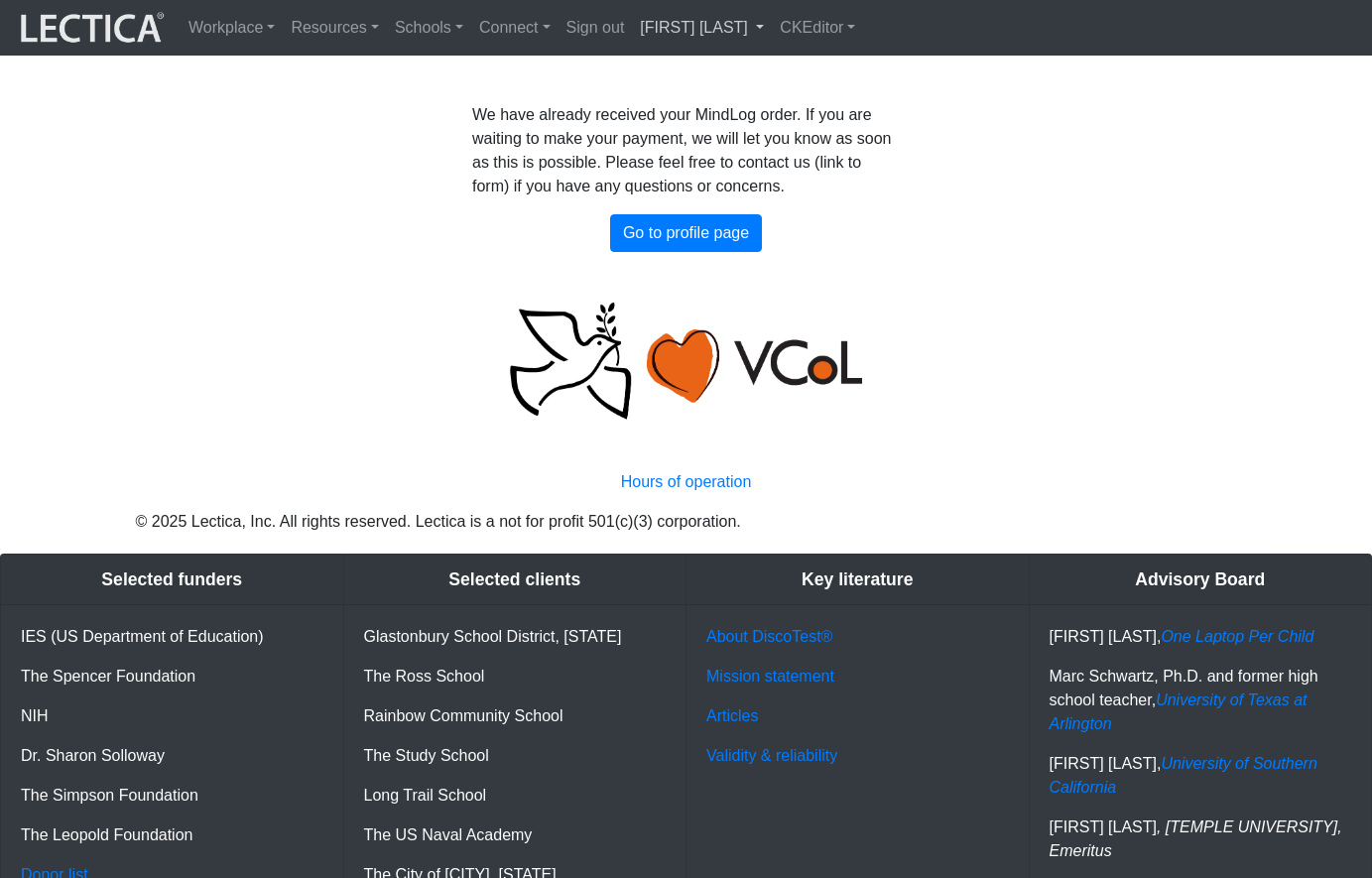 click on "[PERSON]" at bounding box center (701, 28) 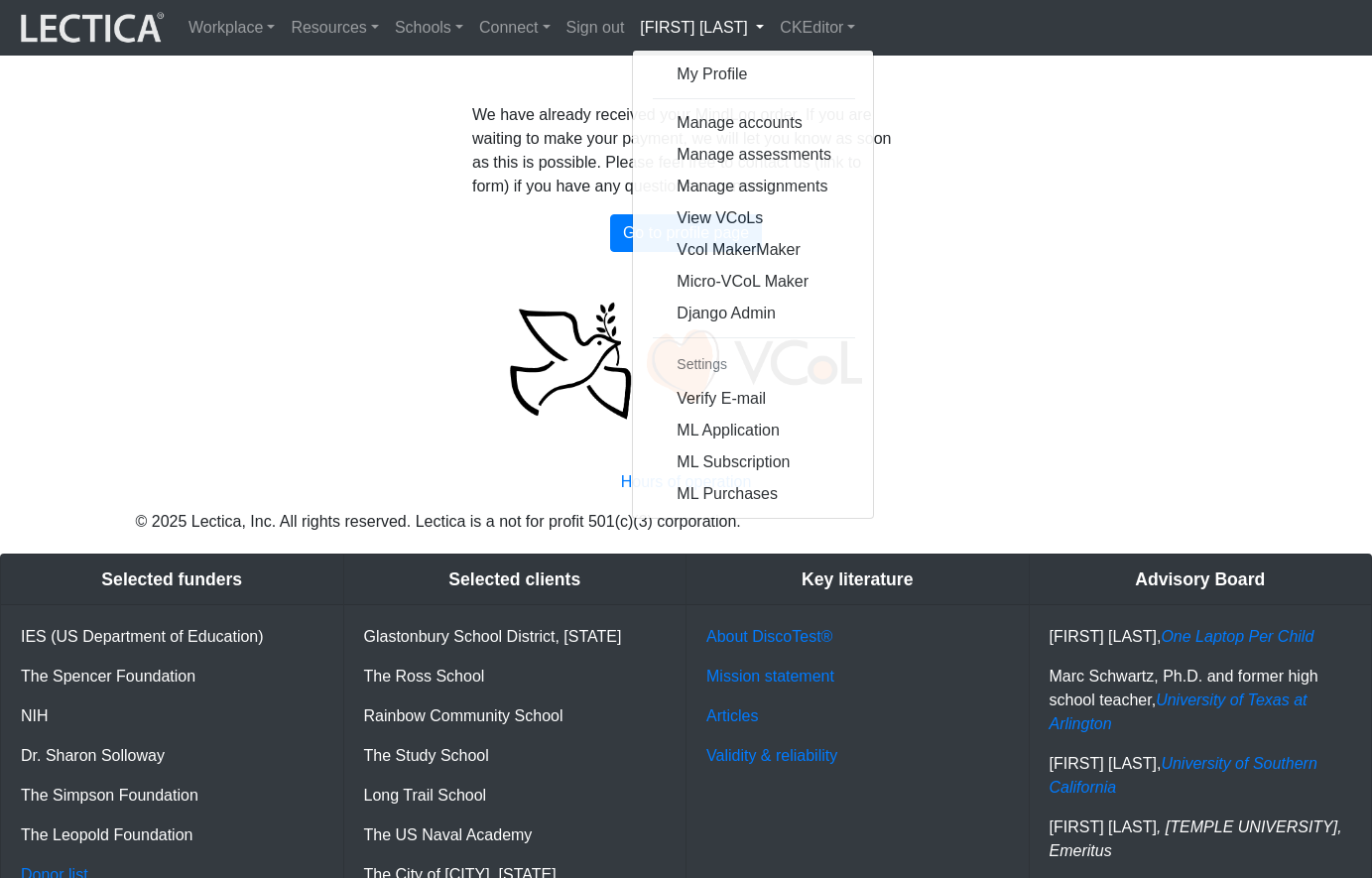 click on "We have already received your MindLog order.  If you are waiting to make your payment, we will let you know as soon as this is possible. Please feel free to contact us (link to form) if you have any questions or concerns." at bounding box center (686, 151) 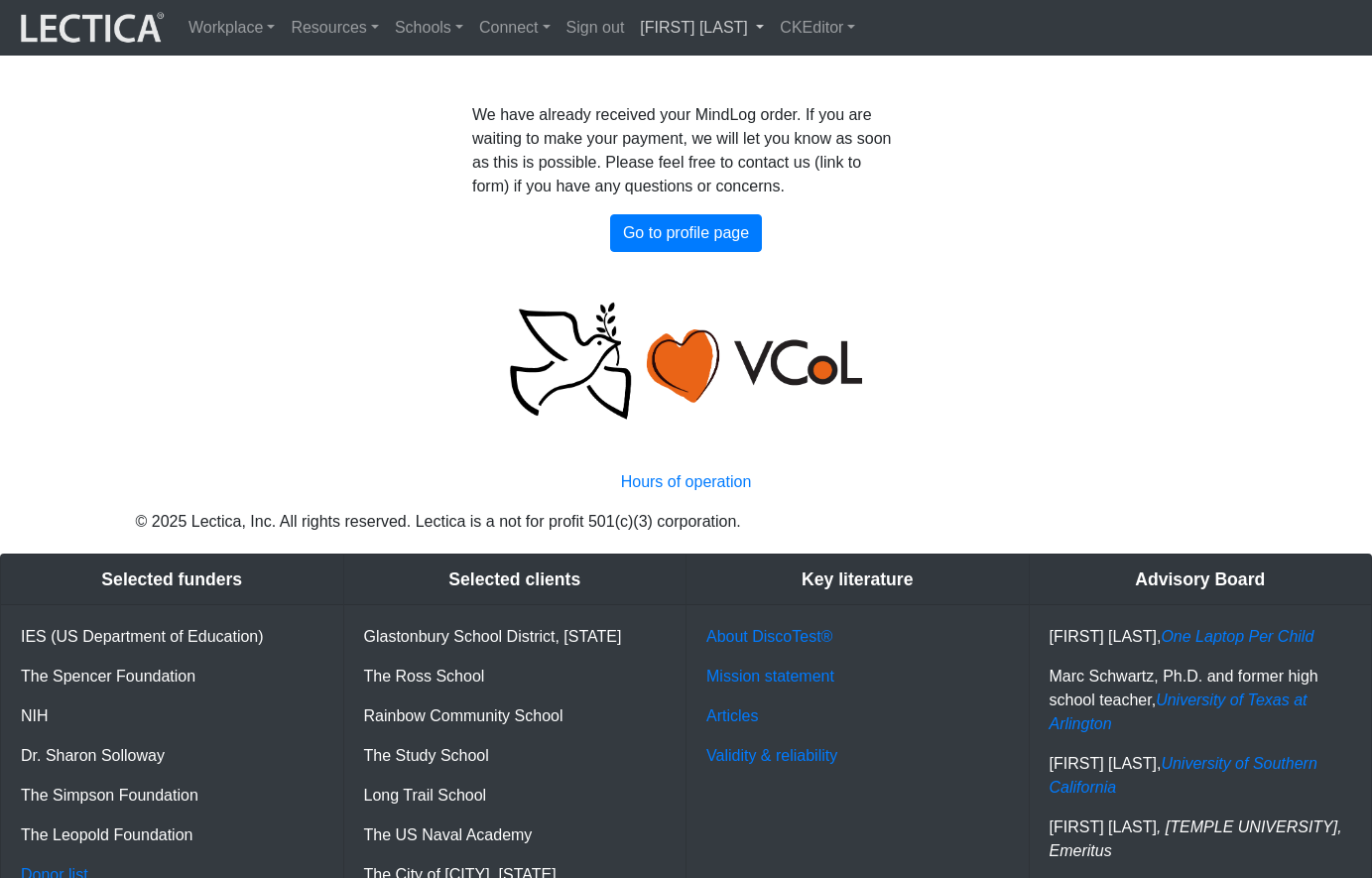 click on "[FIRST] [LAST]" at bounding box center (701, 28) 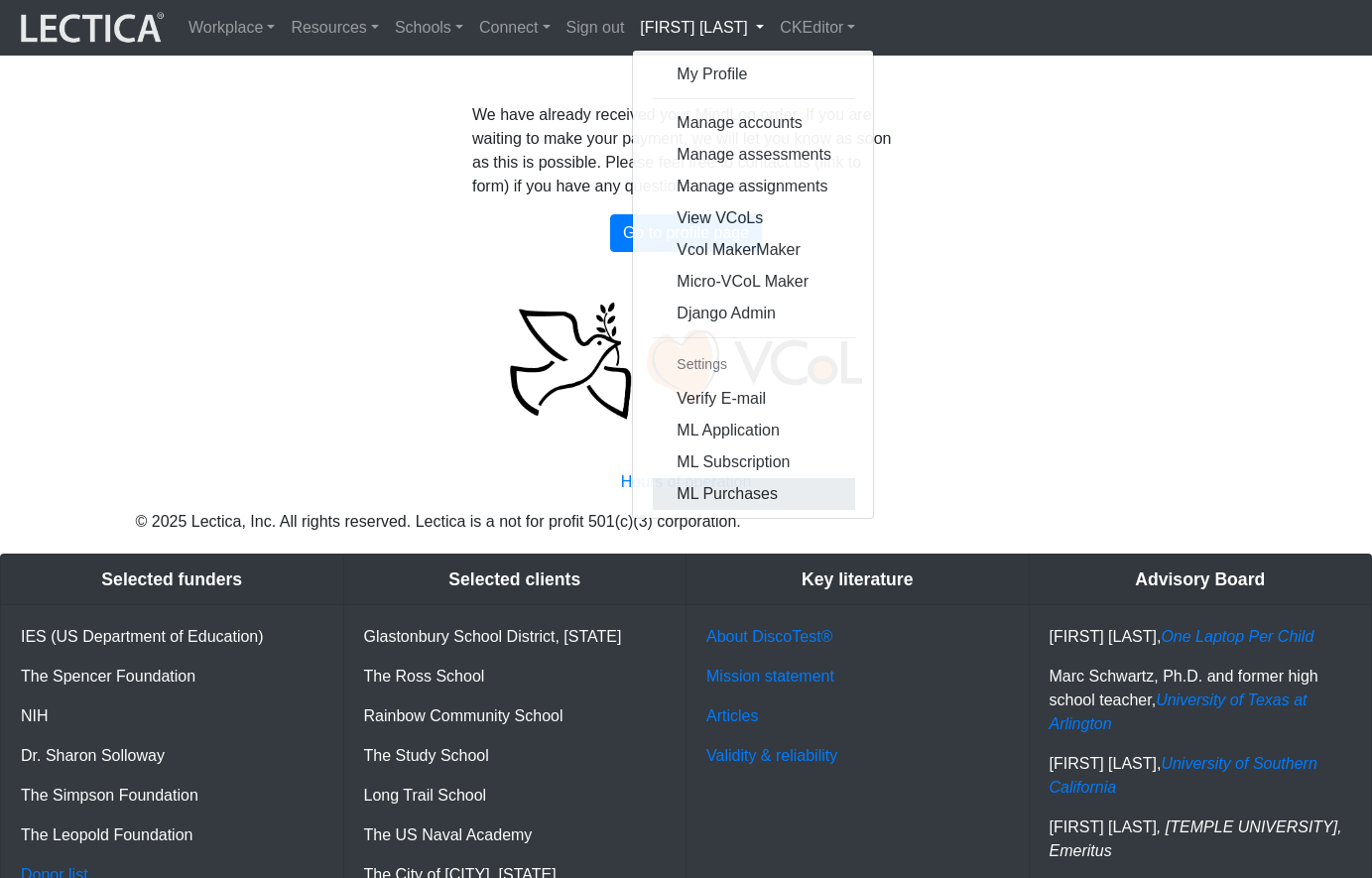 click on "ML Purchases" at bounding box center (754, 494) 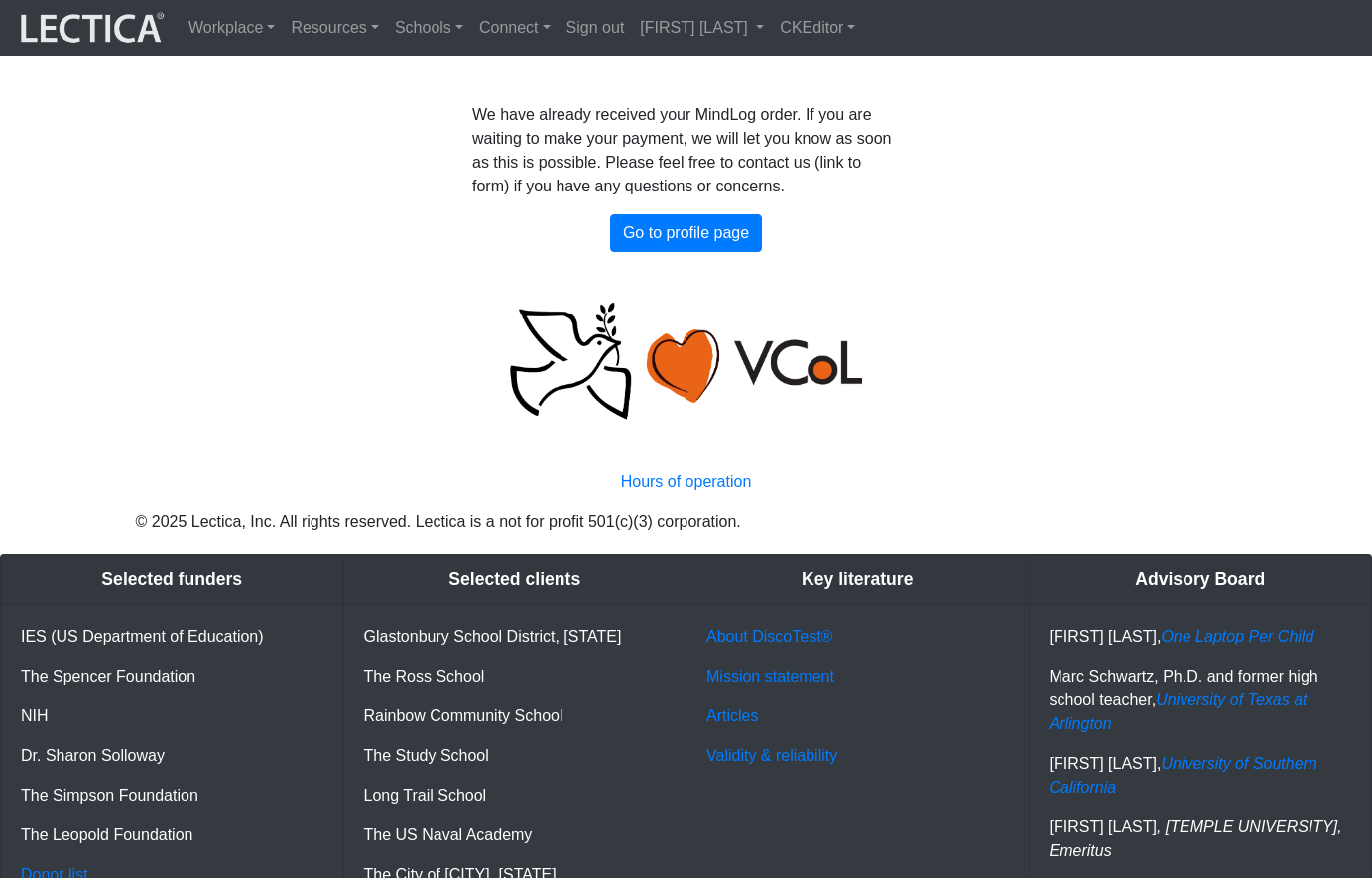click on "We have already received your MindLog order.  If you are waiting to make your payment, we will let you know as soon as this is possible. Please feel free to contact us (link to form) if you have any questions or concerns.
Go to profile page" at bounding box center [686, 178] 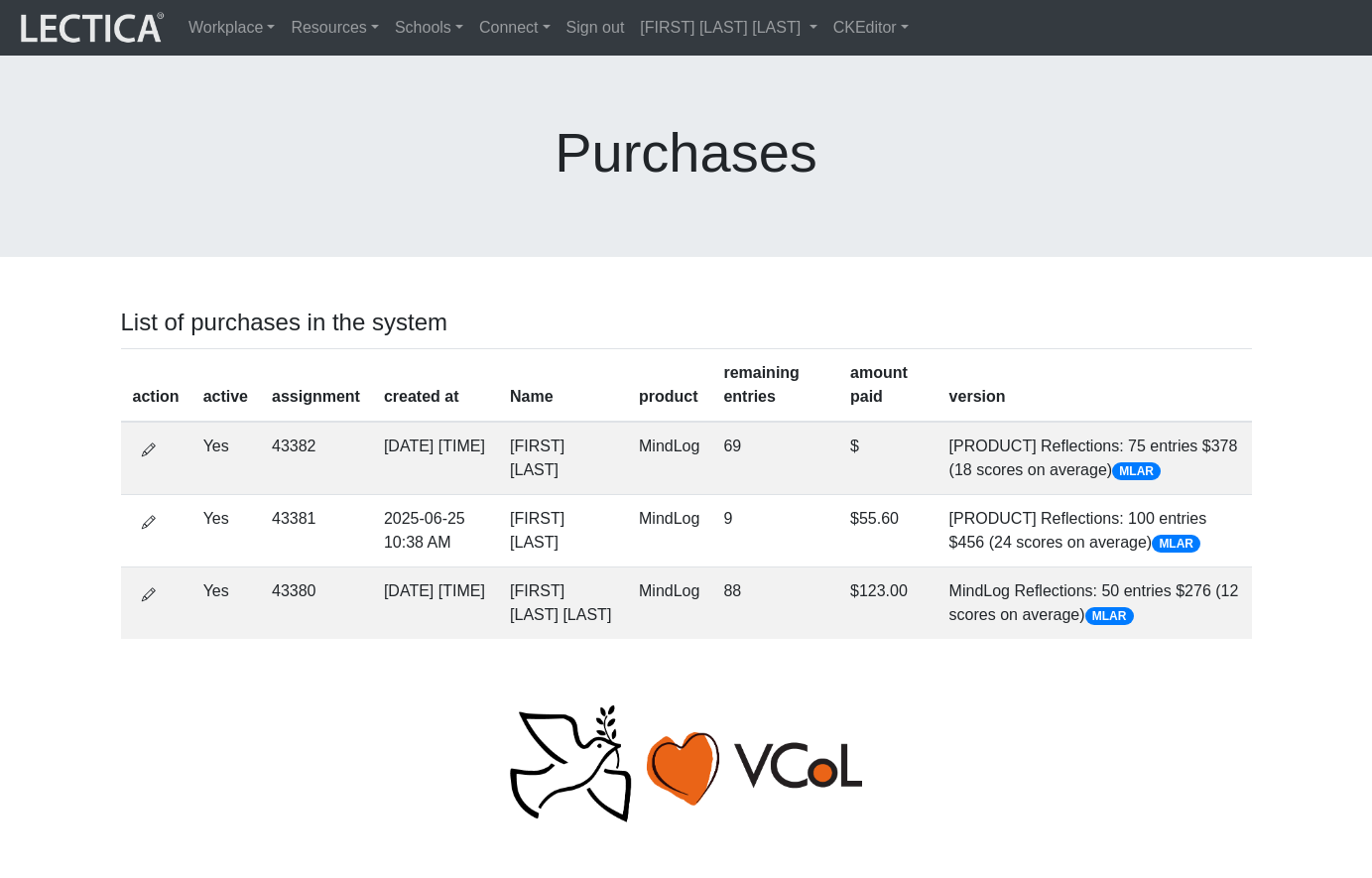 scroll, scrollTop: 0, scrollLeft: 0, axis: both 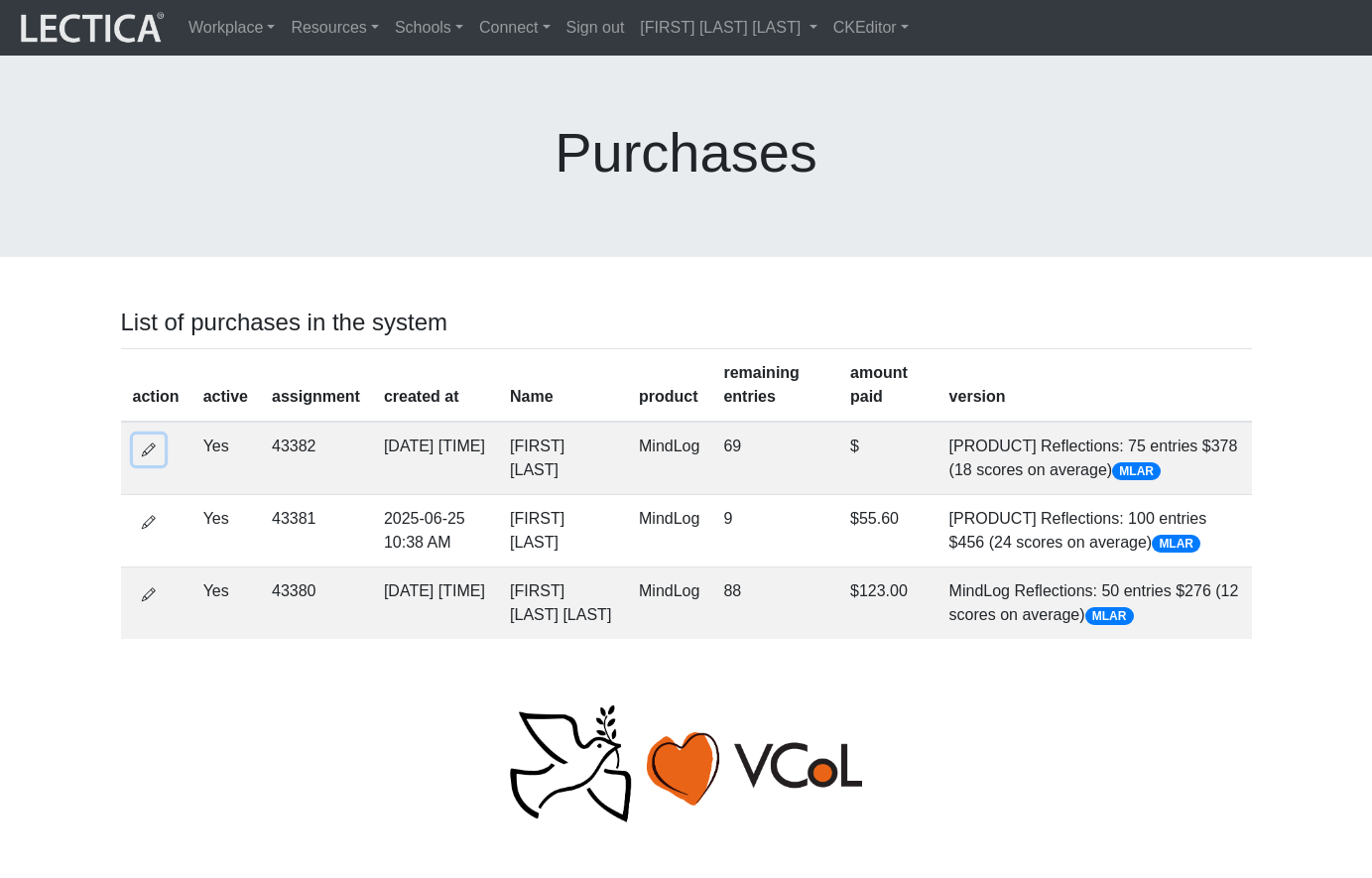 click at bounding box center (149, 449) 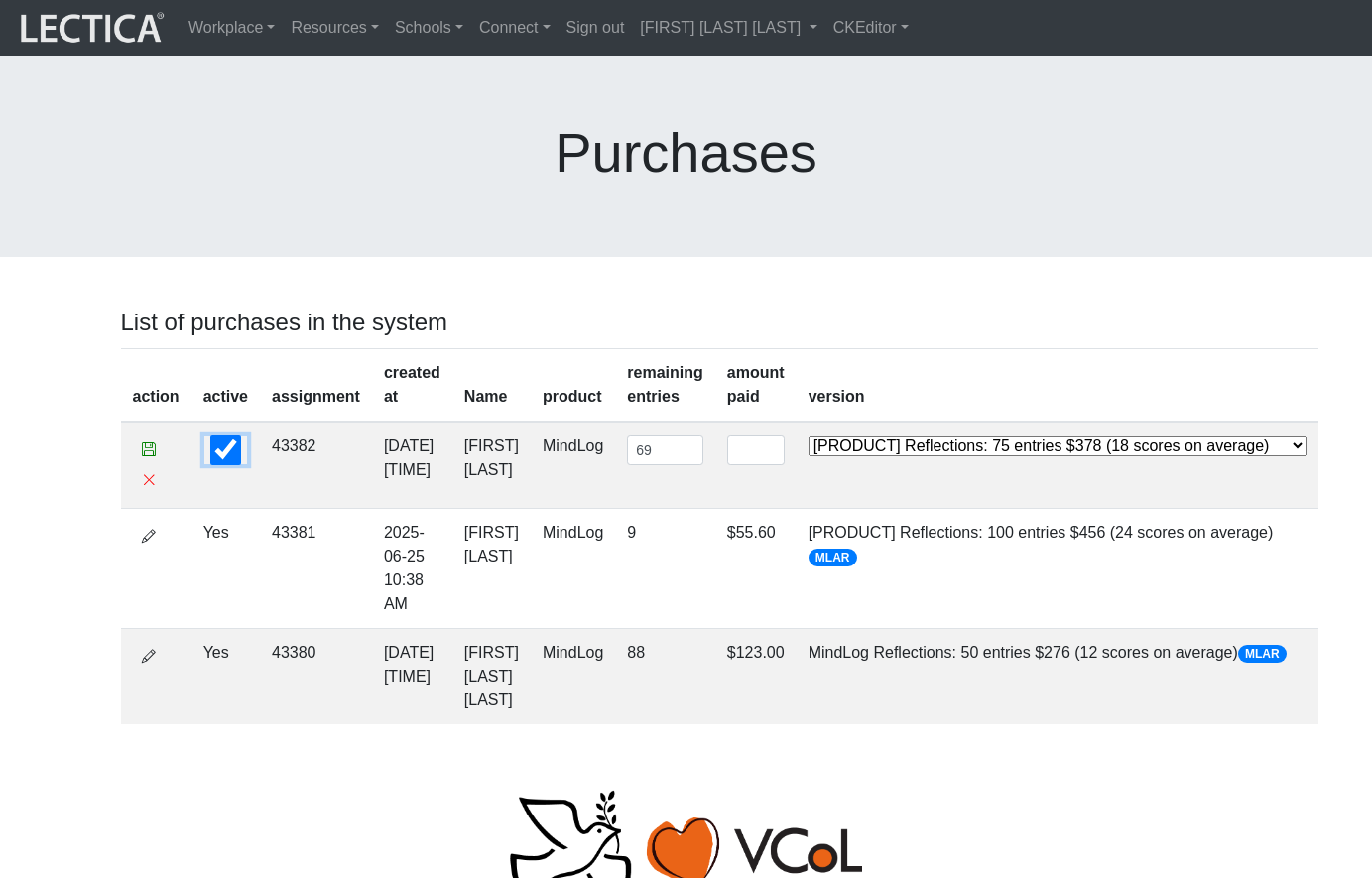 click at bounding box center (225, 449) 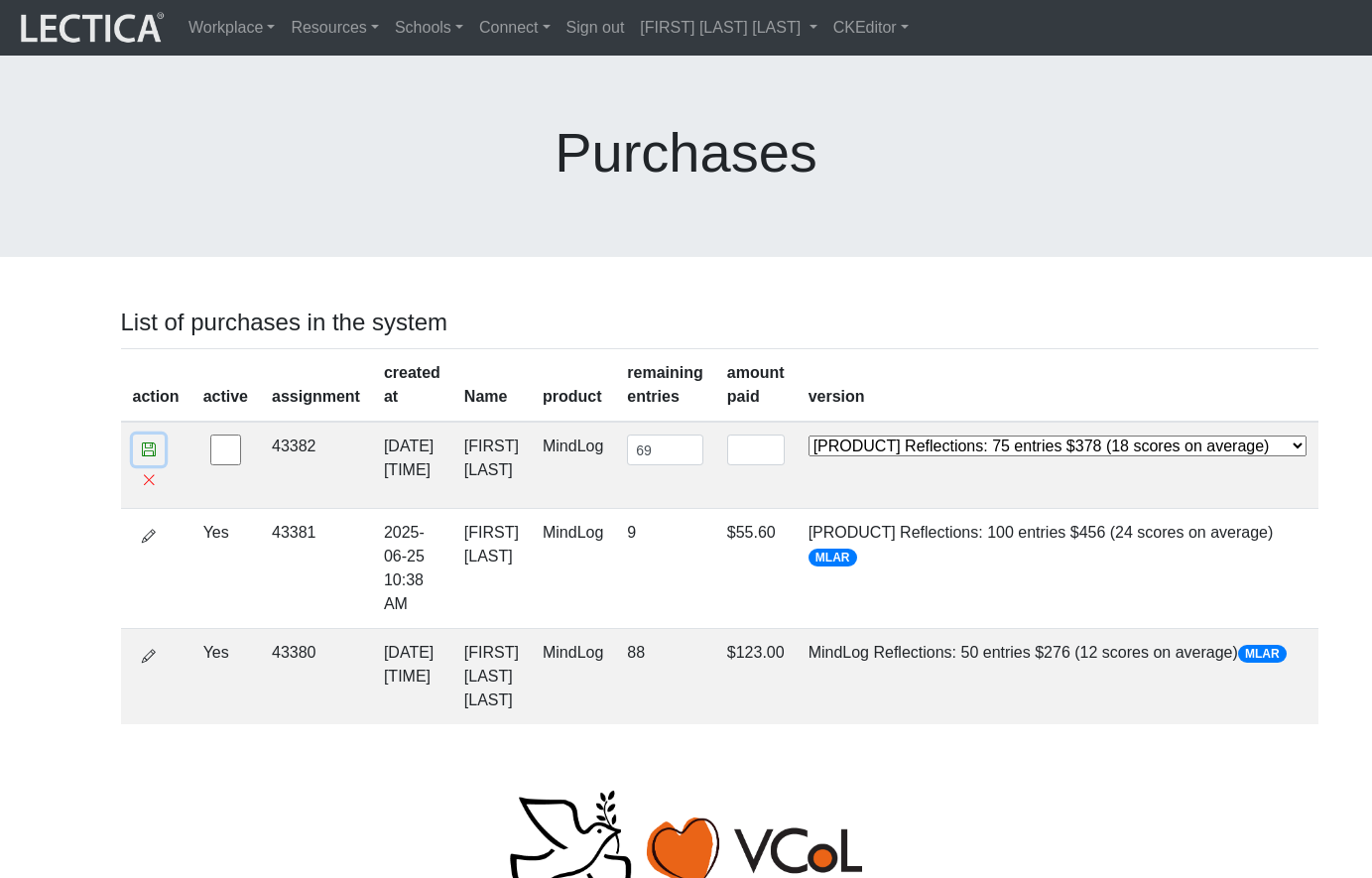 click at bounding box center [149, 449] 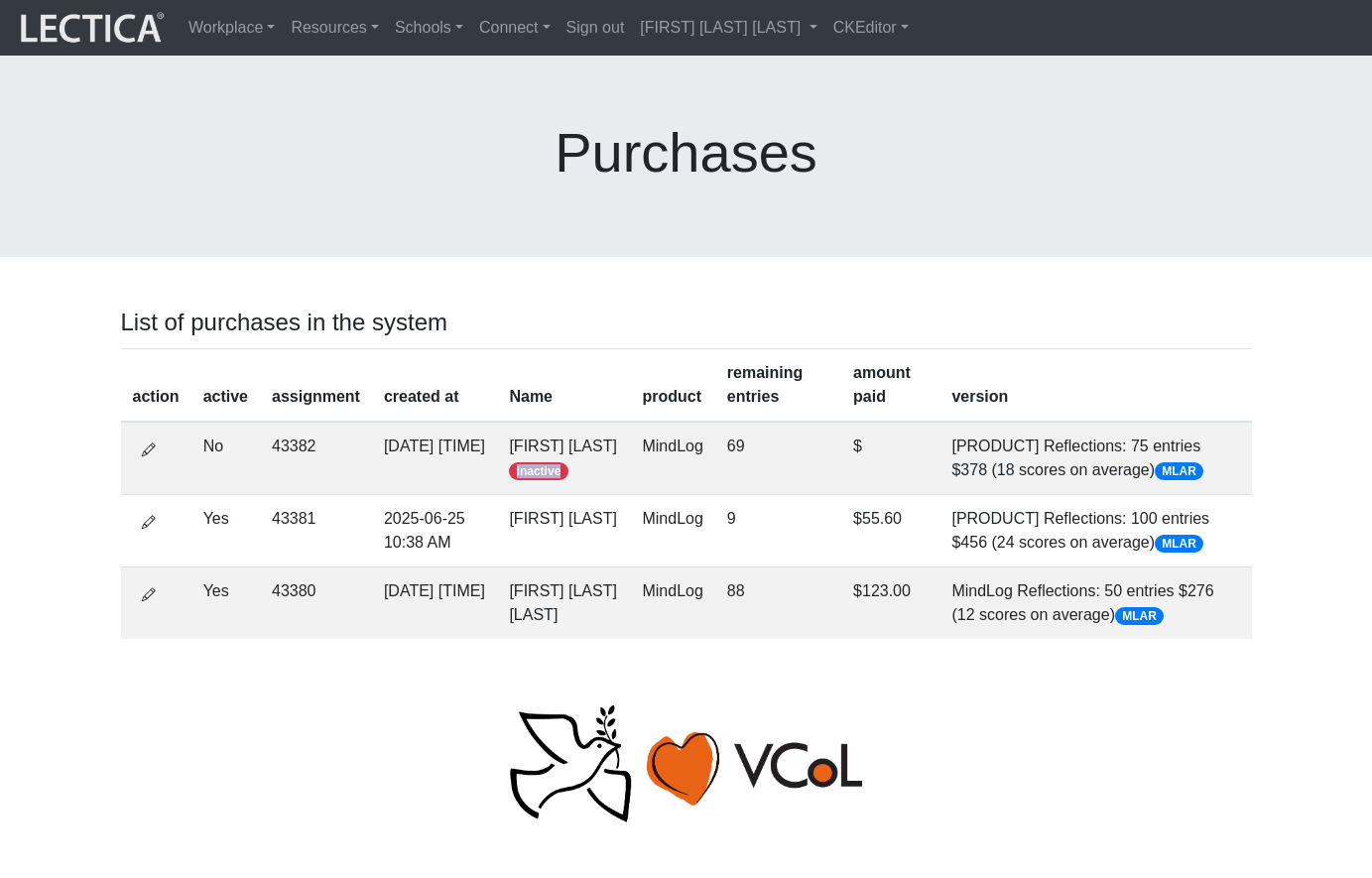 drag, startPoint x: 512, startPoint y: 375, endPoint x: 559, endPoint y: 406, distance: 56.302753 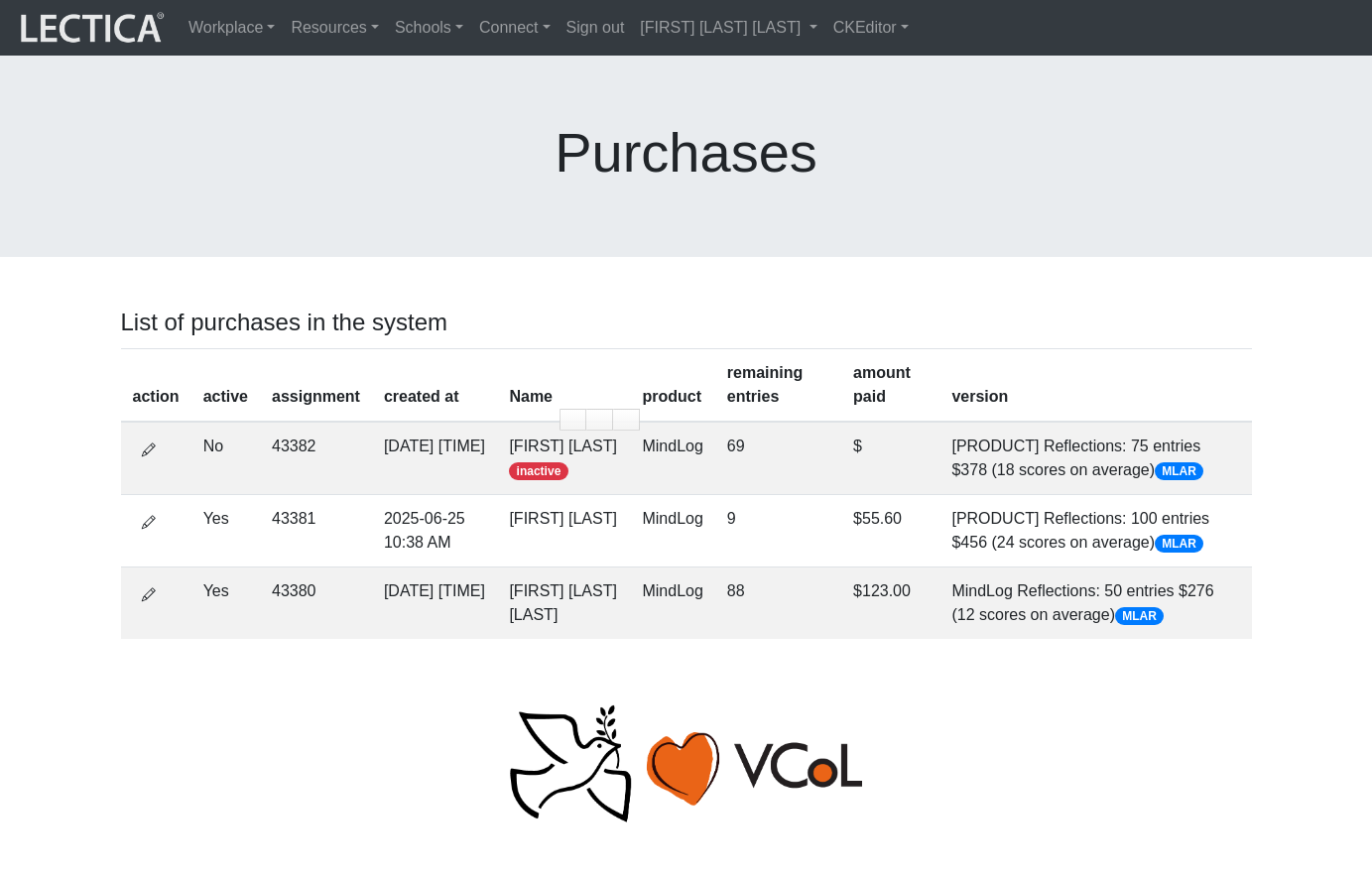 click on "Kalia Warren
inactive" at bounding box center [563, 458] 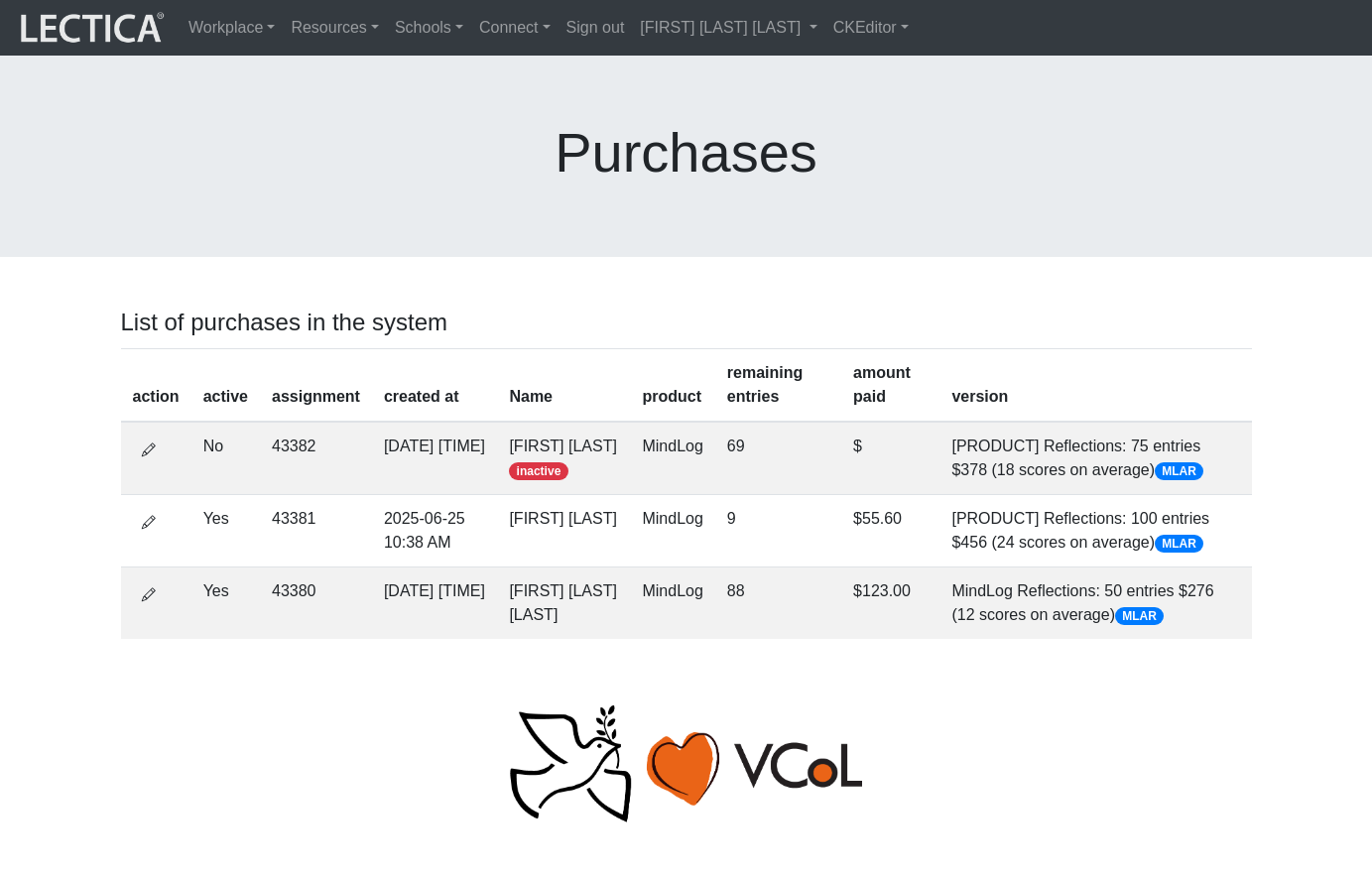 drag, startPoint x: 1069, startPoint y: 399, endPoint x: 518, endPoint y: 367, distance: 551.9284 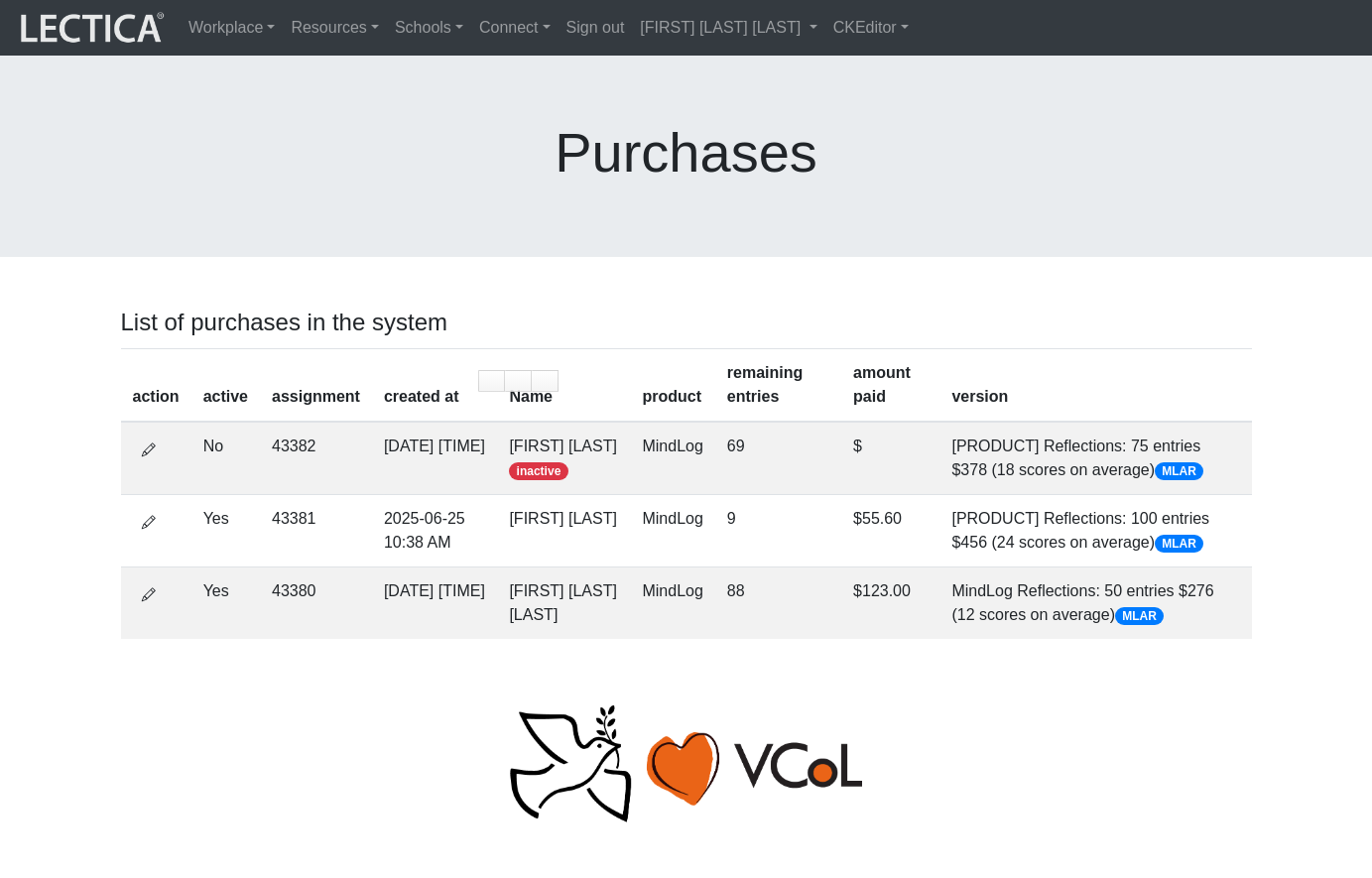 click on "Kalia Warren
inactive" at bounding box center [563, 458] 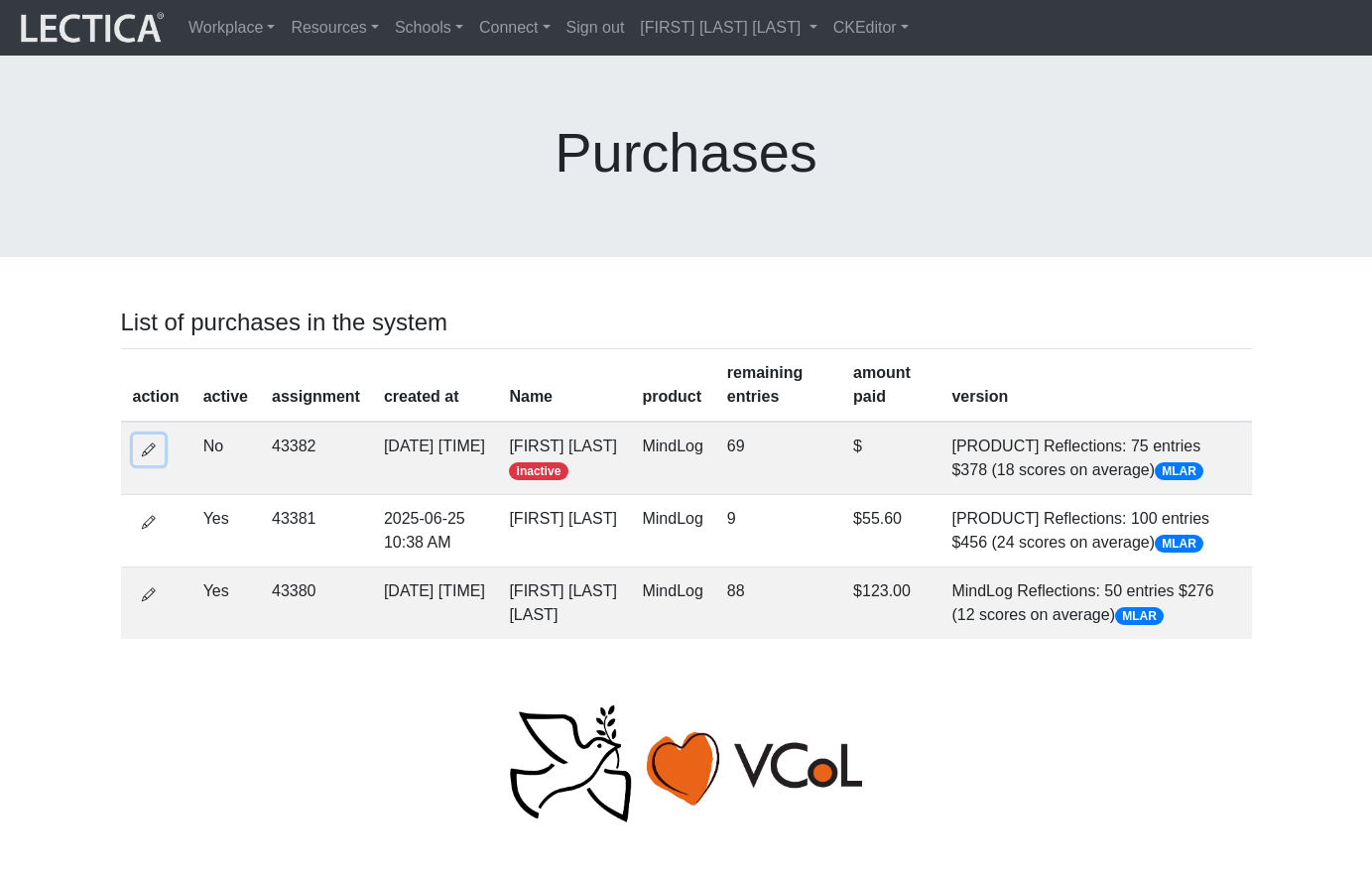 click at bounding box center (149, 449) 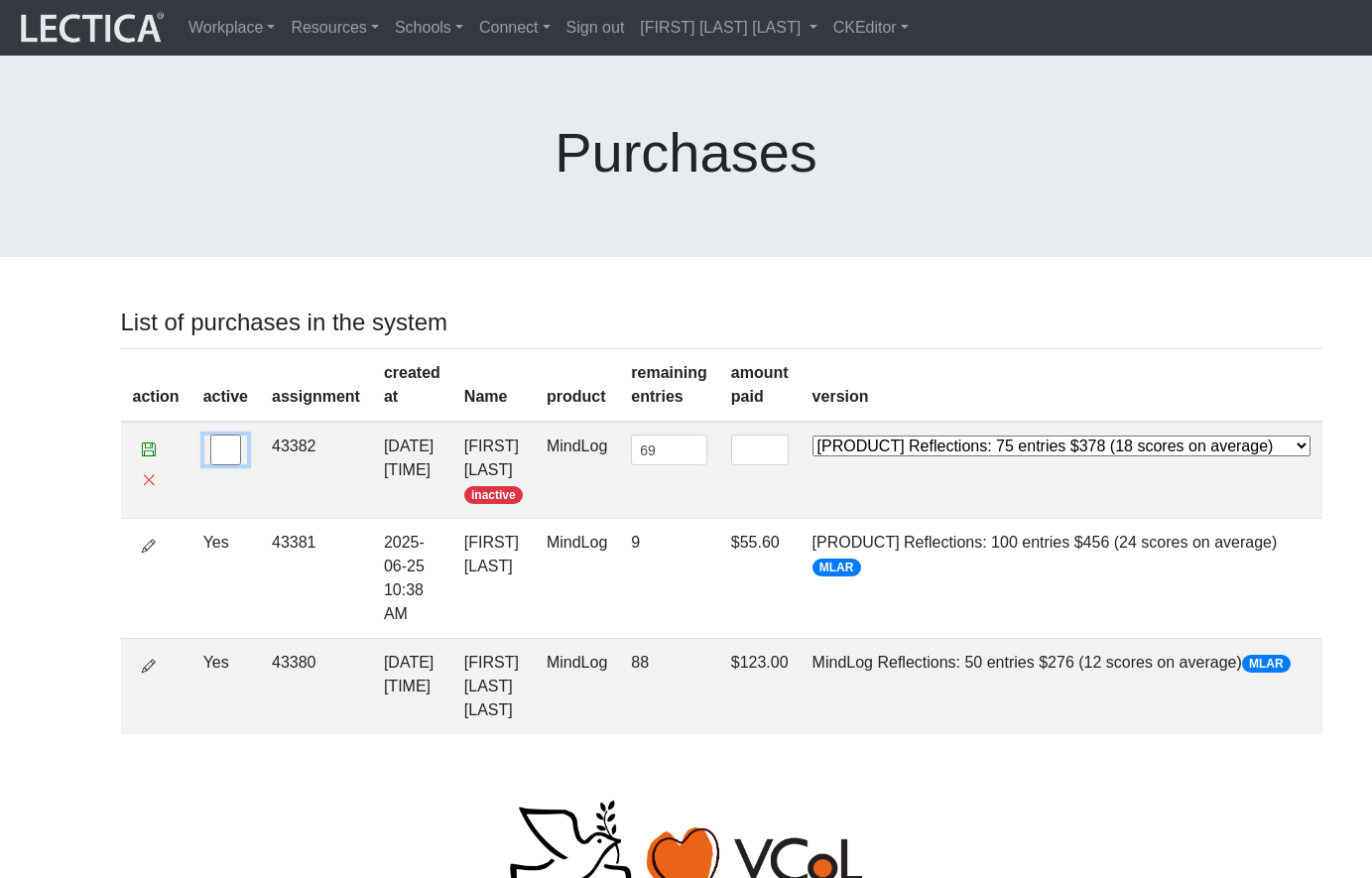 click at bounding box center (225, 449) 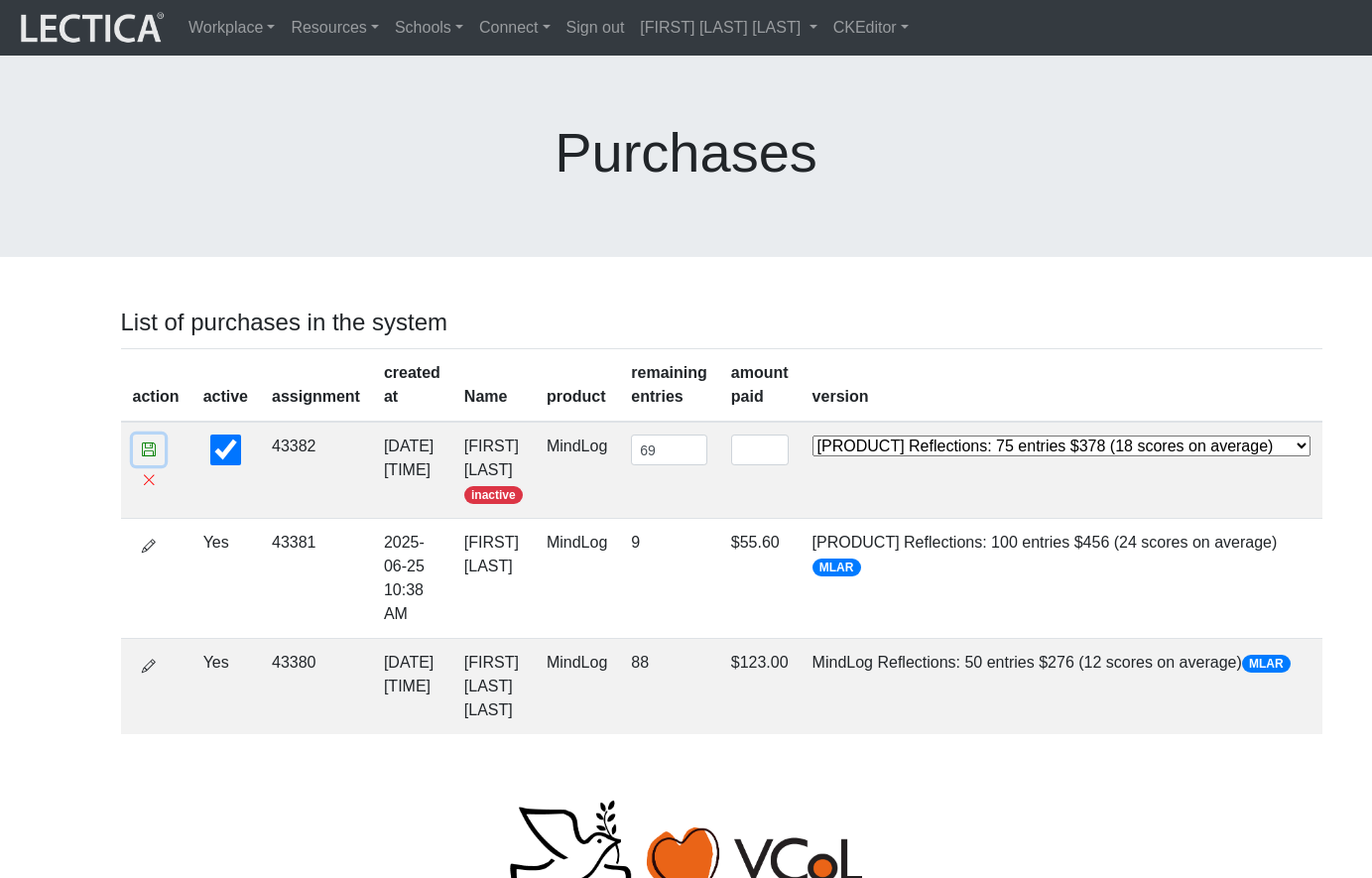 click at bounding box center (149, 449) 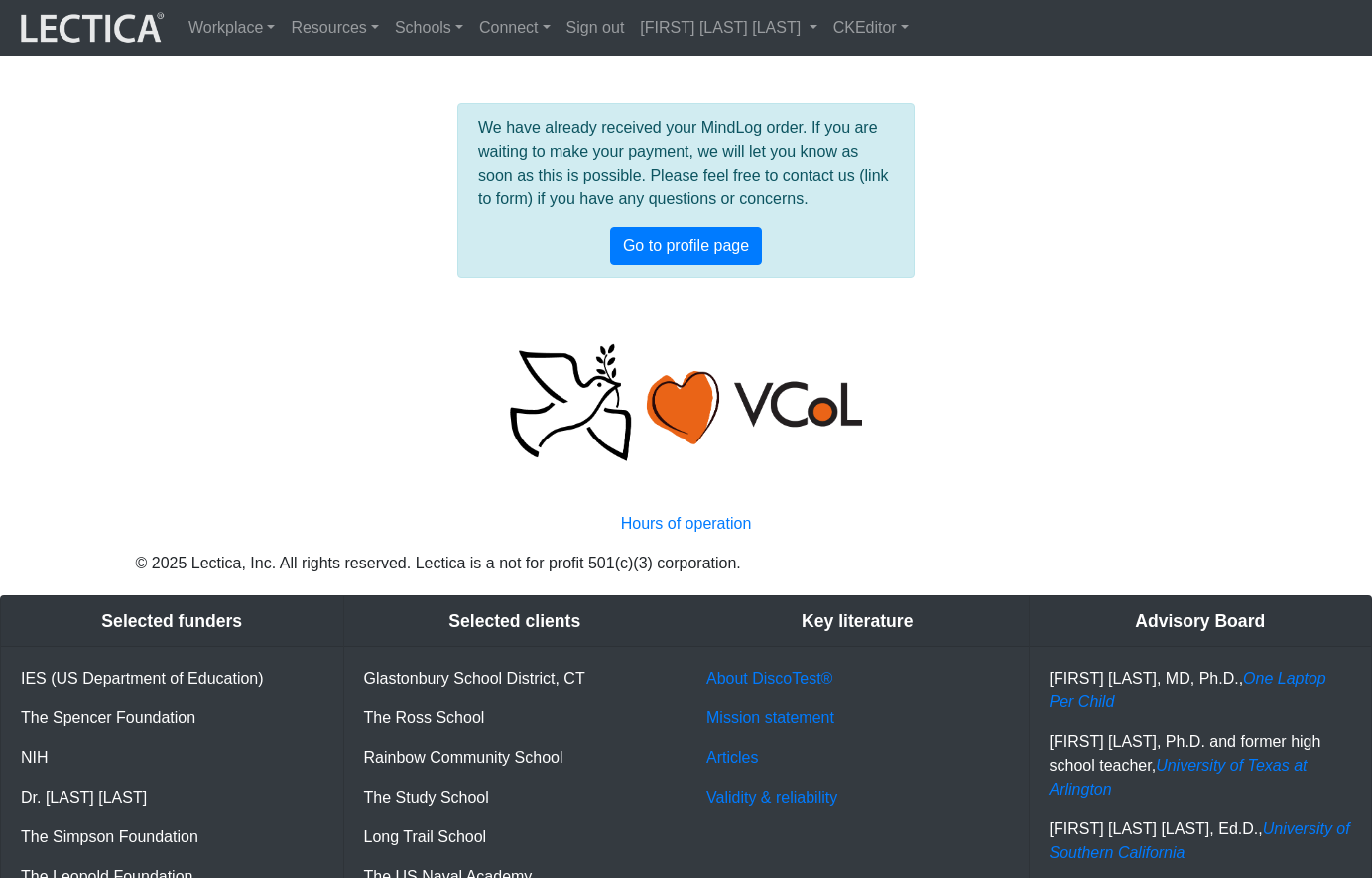 scroll, scrollTop: 0, scrollLeft: 0, axis: both 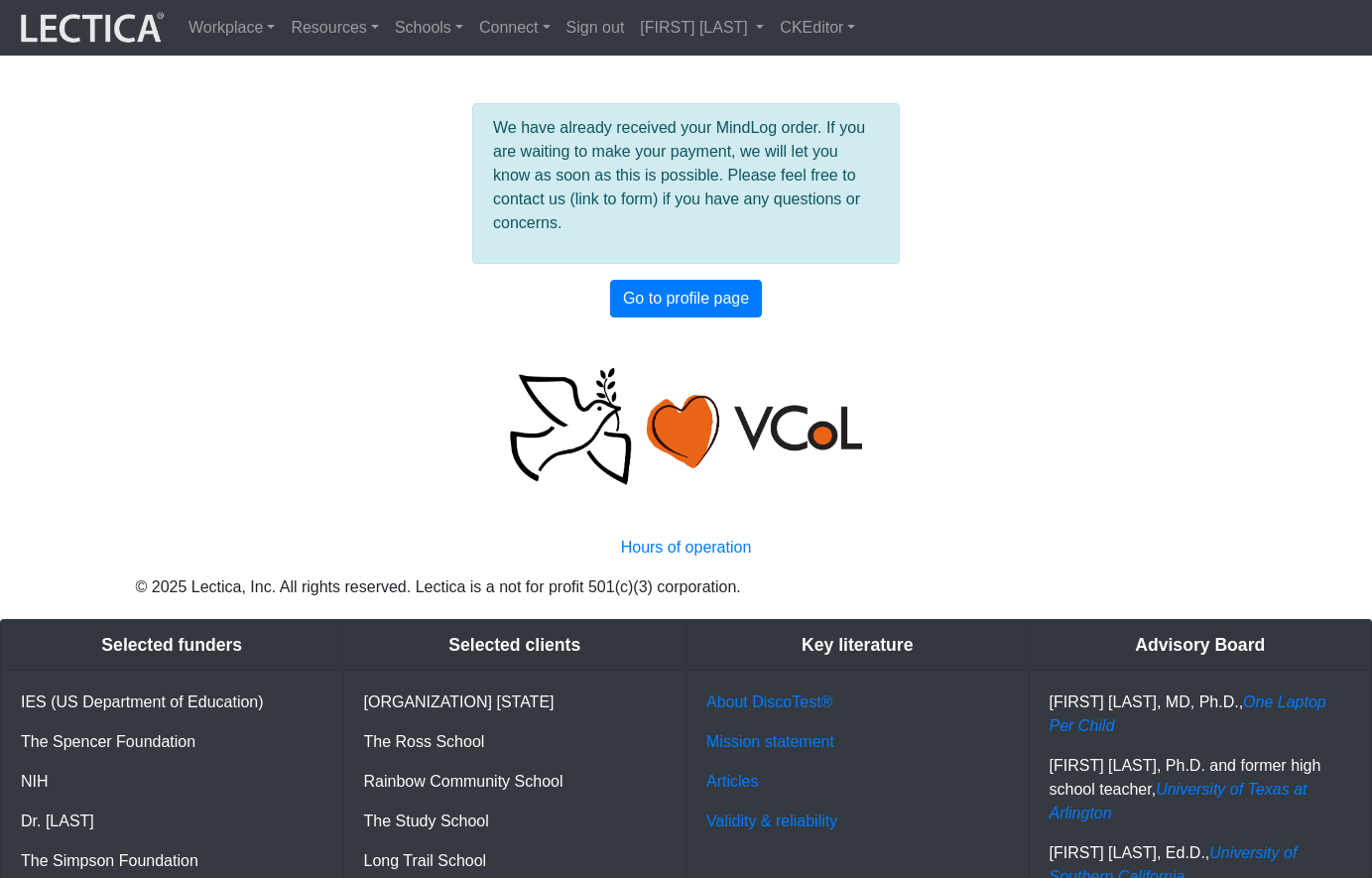 click on "We have already received your MindLog order.  If you are waiting to make your payment, we will let you know as soon as this is possible. Please feel free to contact us (link to form) if you have any questions or concerns.
Go to profile page" at bounding box center (686, 210) 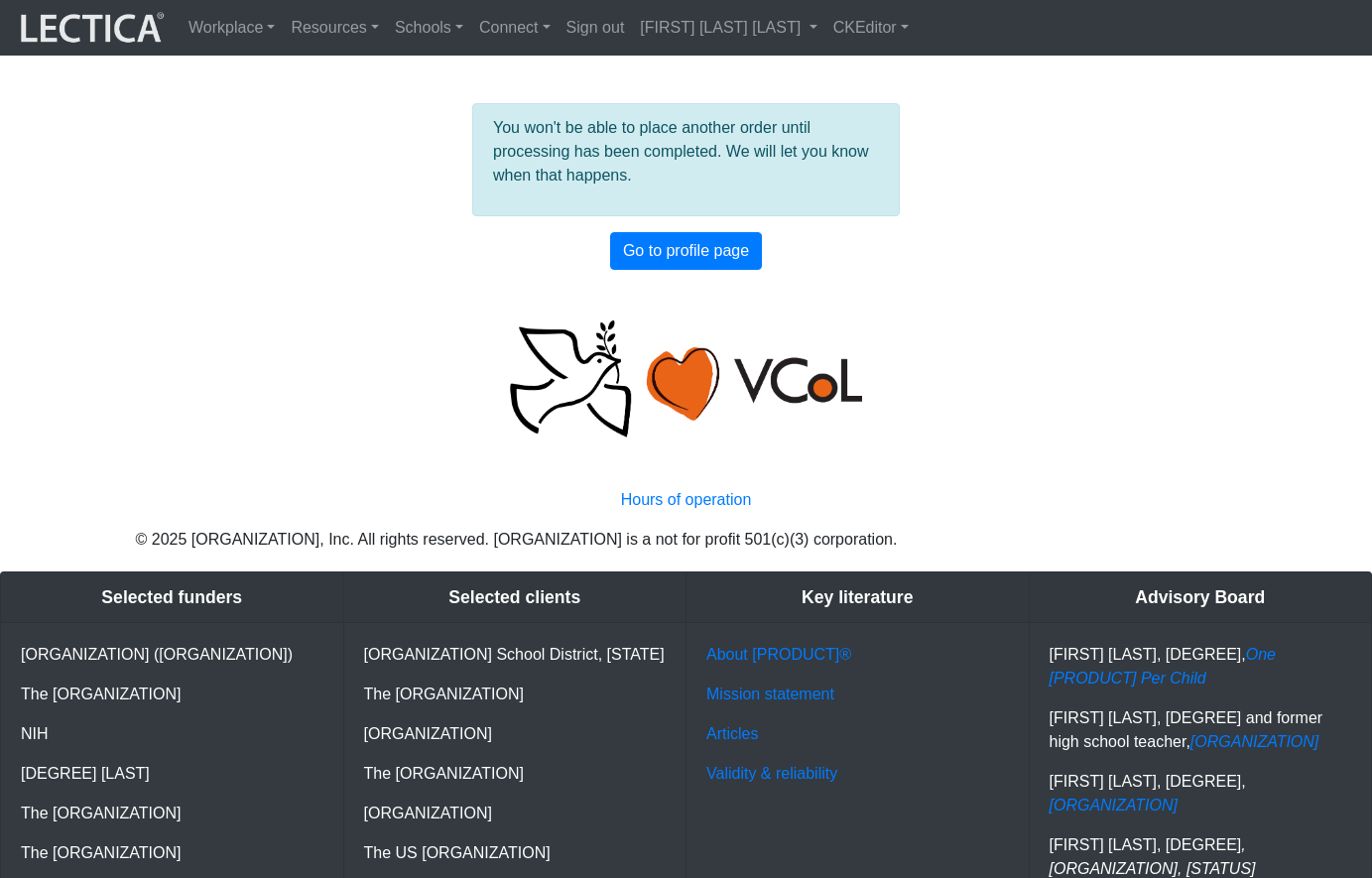 scroll, scrollTop: 0, scrollLeft: 0, axis: both 